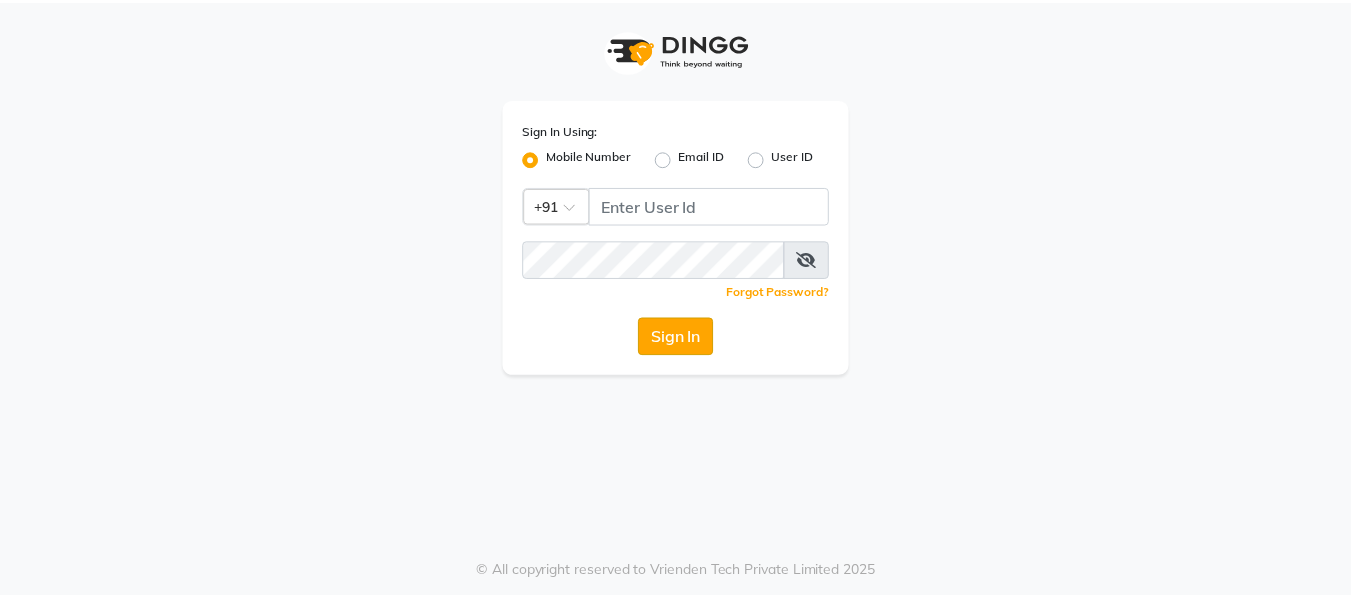 scroll, scrollTop: 0, scrollLeft: 0, axis: both 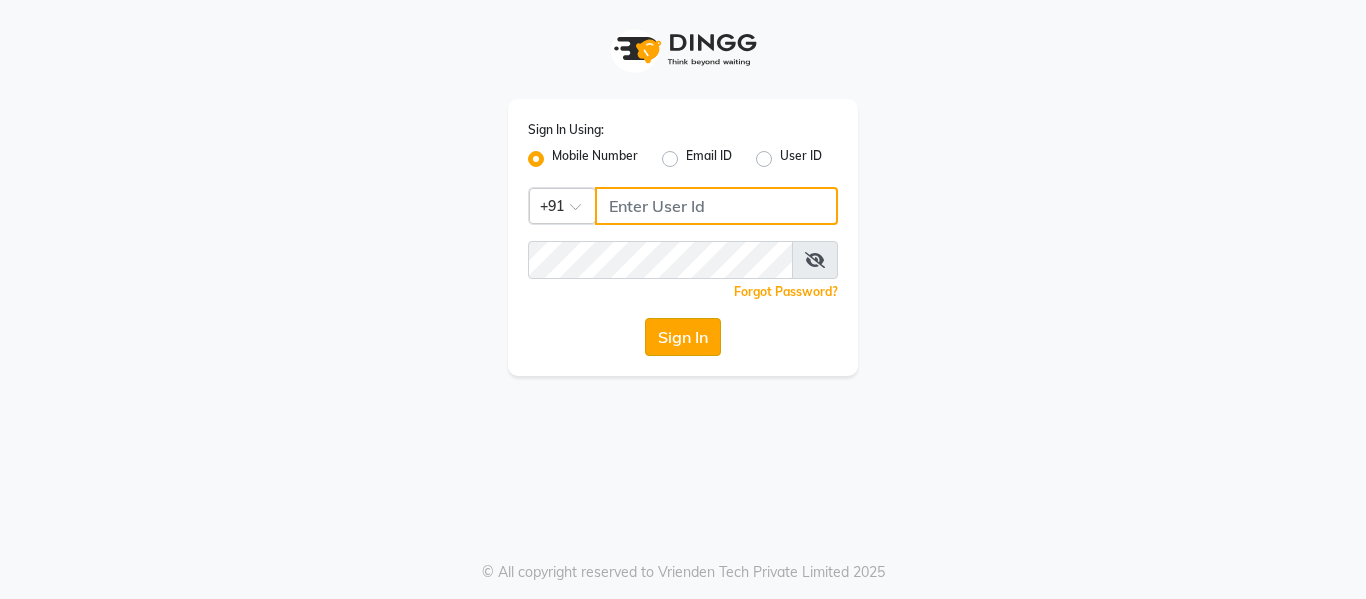 type on "7506358444" 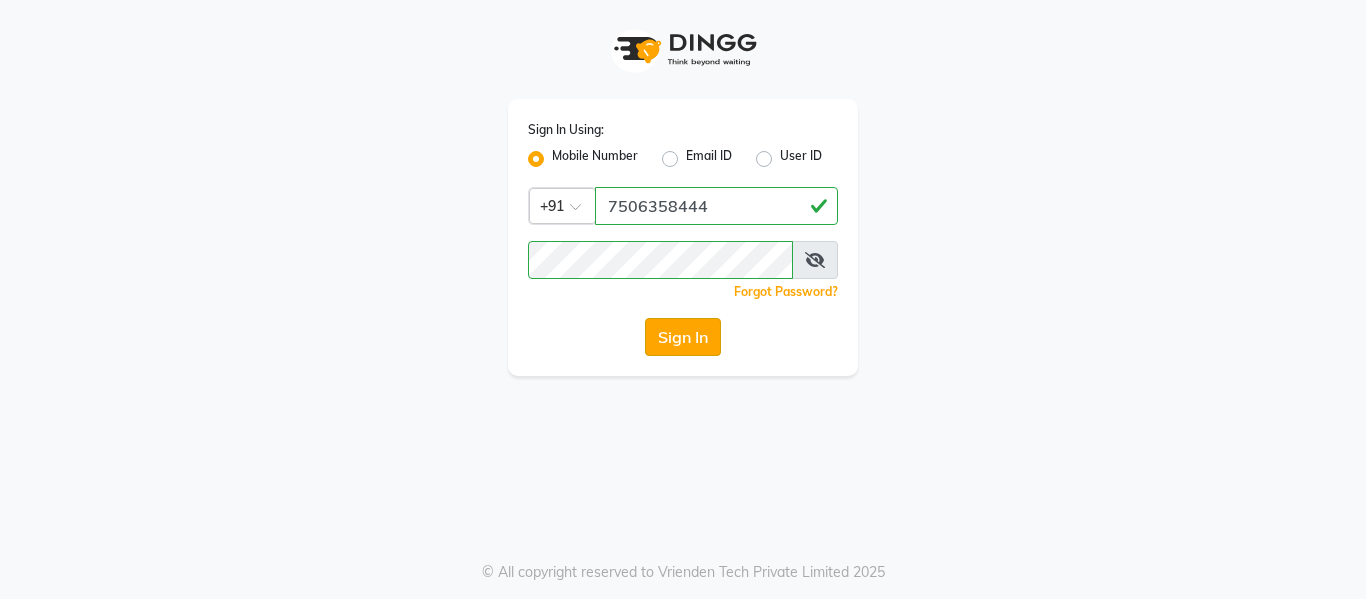 click on "Sign In" 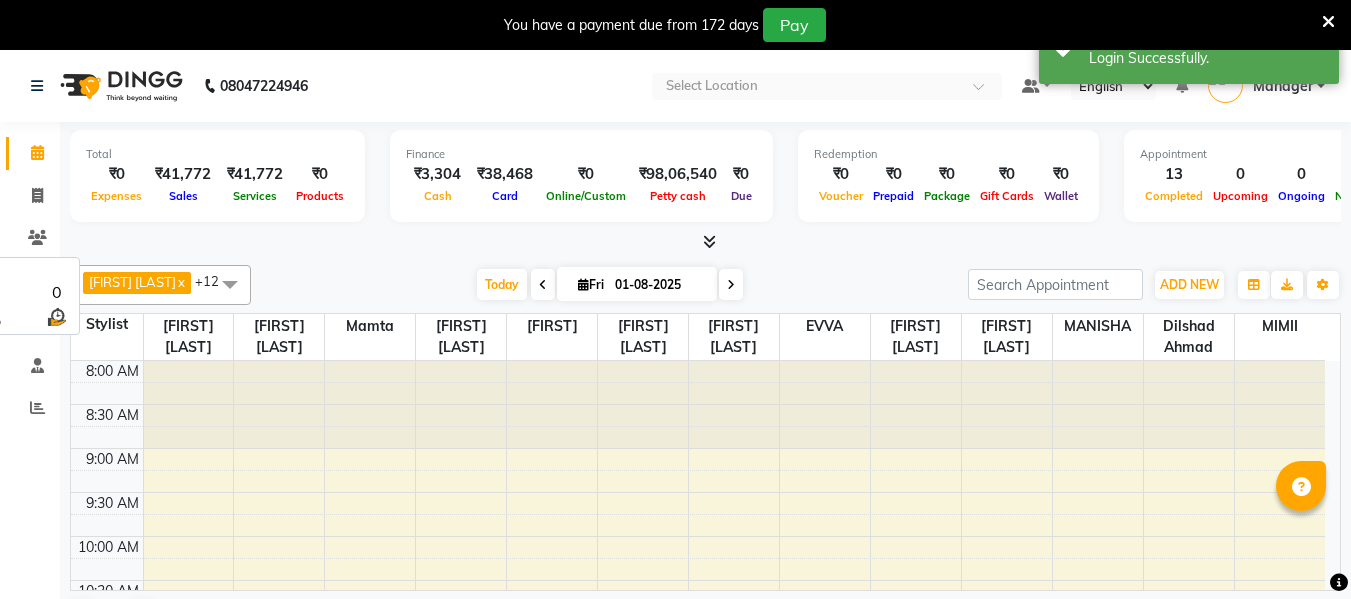 scroll, scrollTop: 0, scrollLeft: 0, axis: both 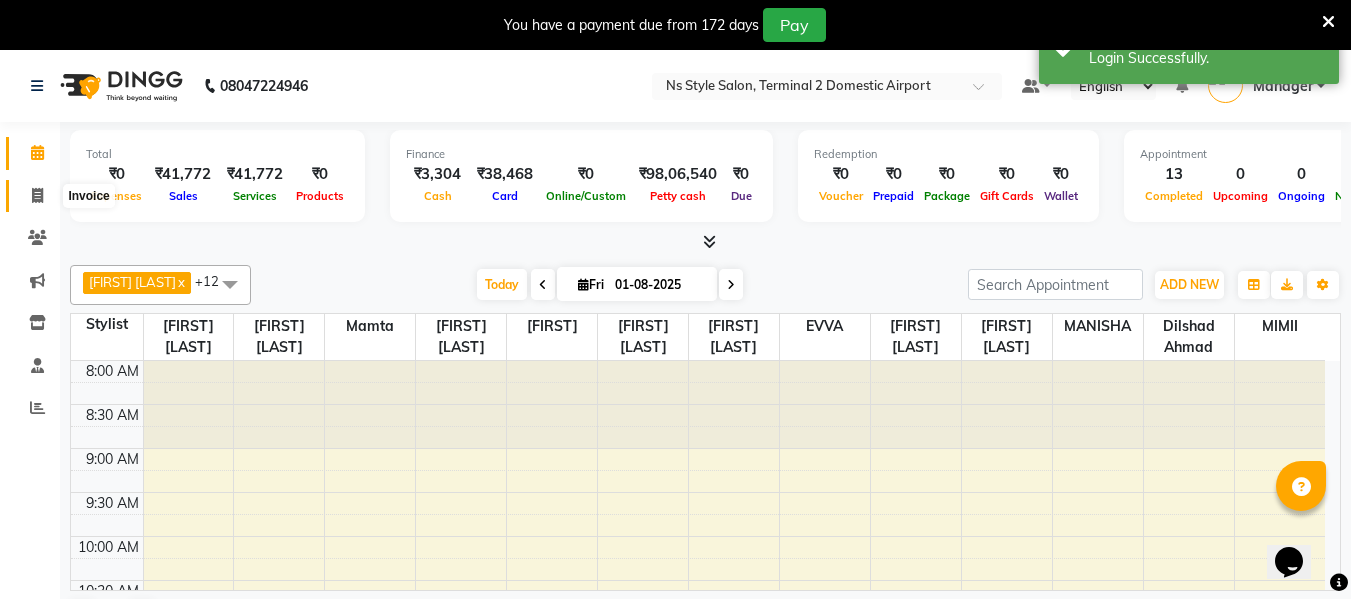 click 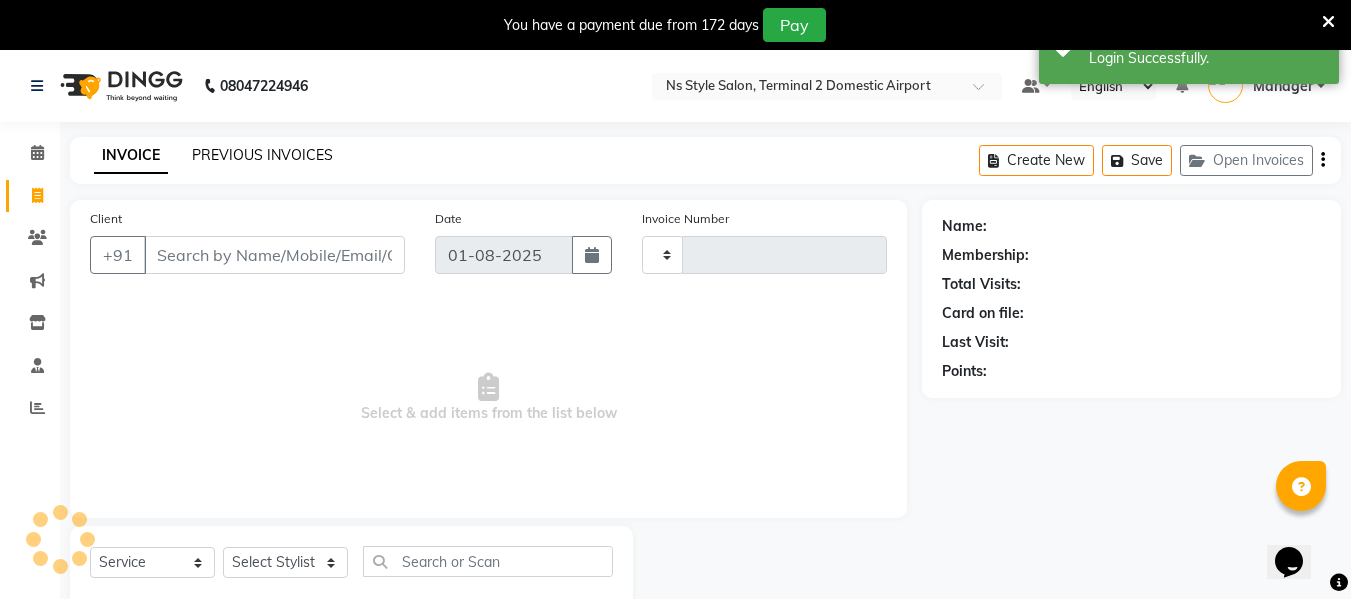 click on "PREVIOUS INVOICES" 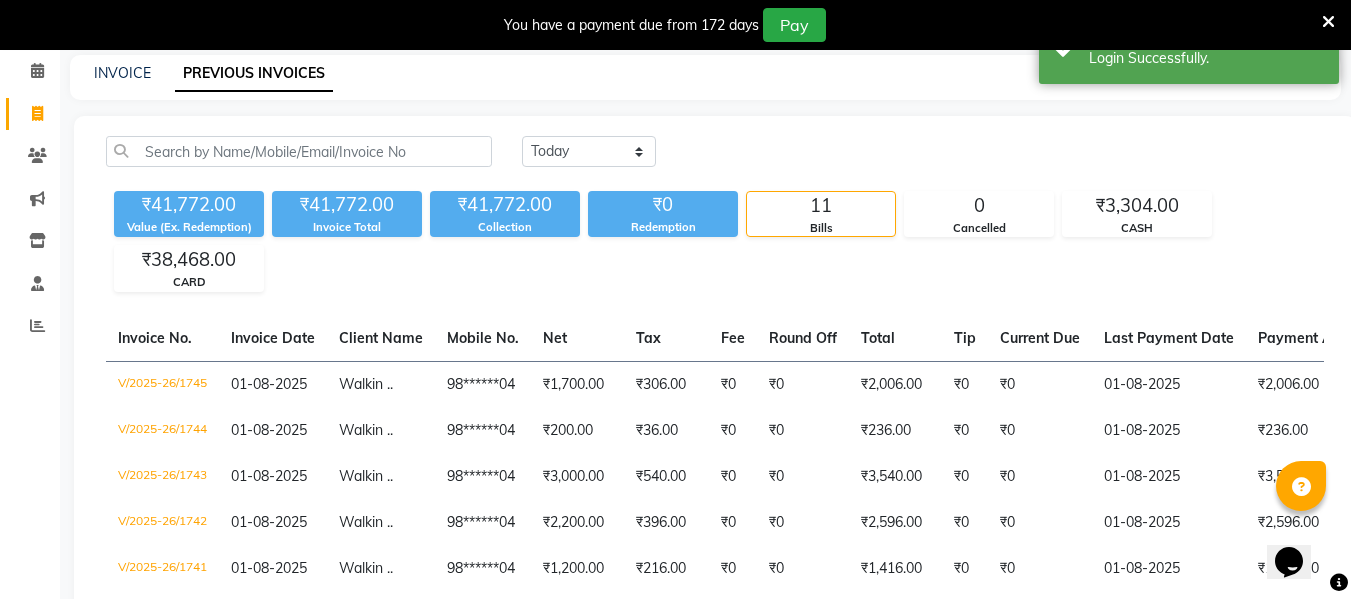 scroll, scrollTop: 81, scrollLeft: 0, axis: vertical 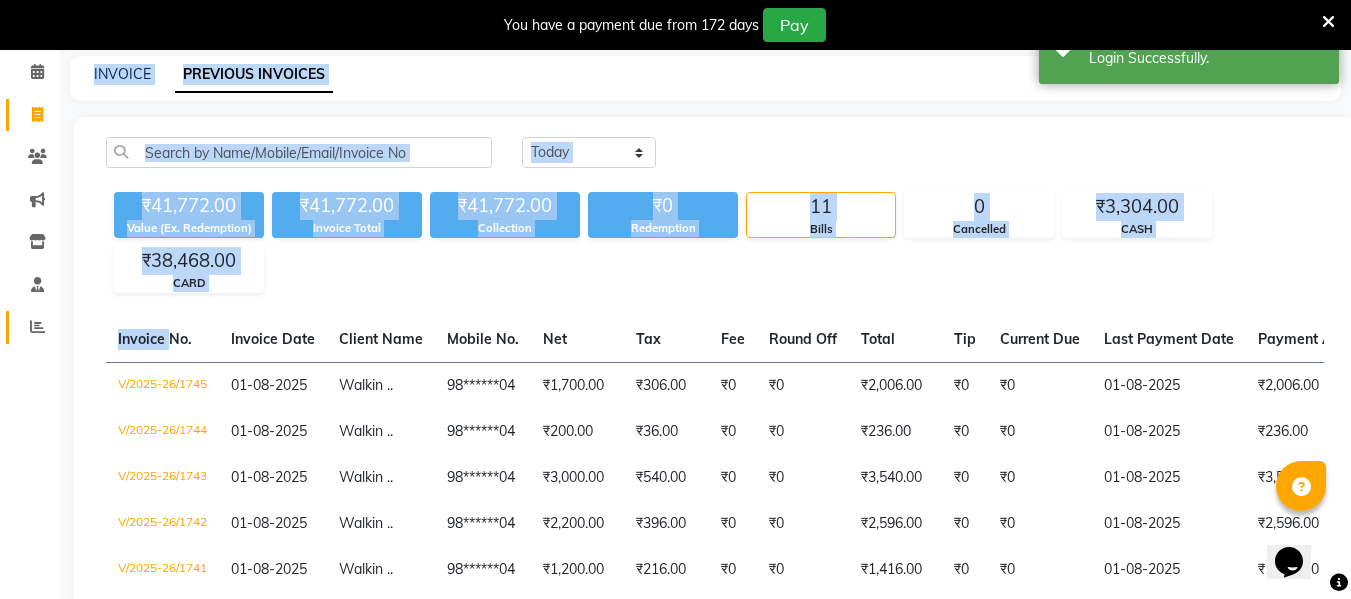 drag, startPoint x: 164, startPoint y: 332, endPoint x: 26, endPoint y: 336, distance: 138.05795 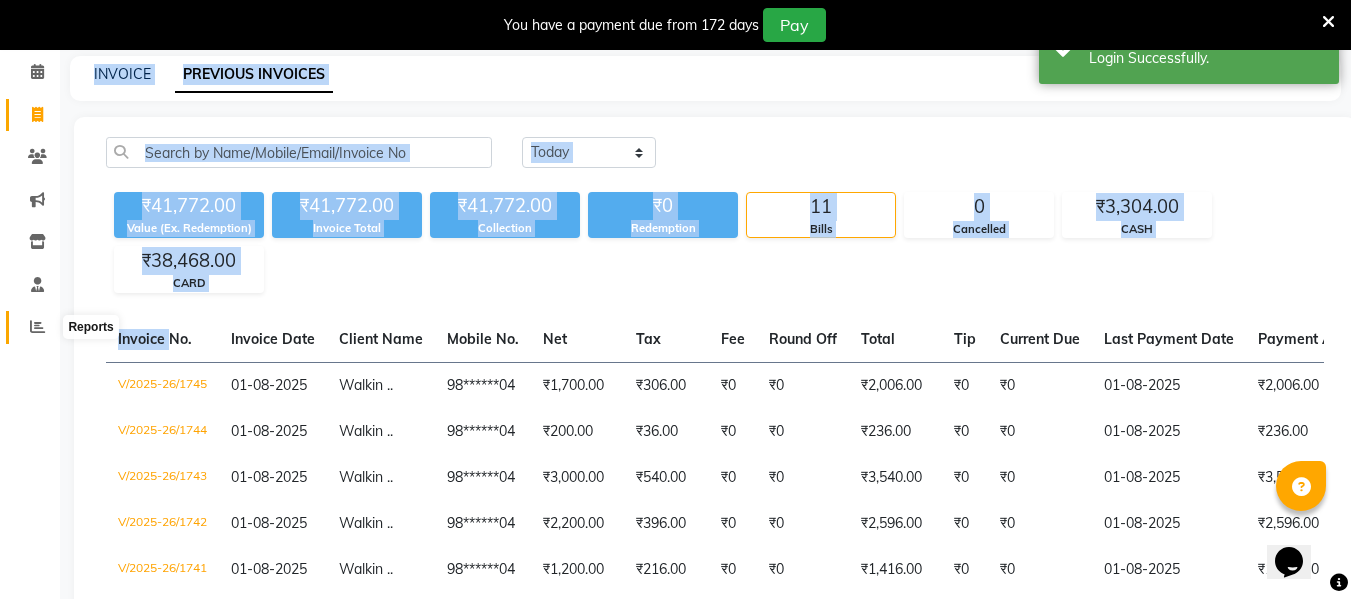click 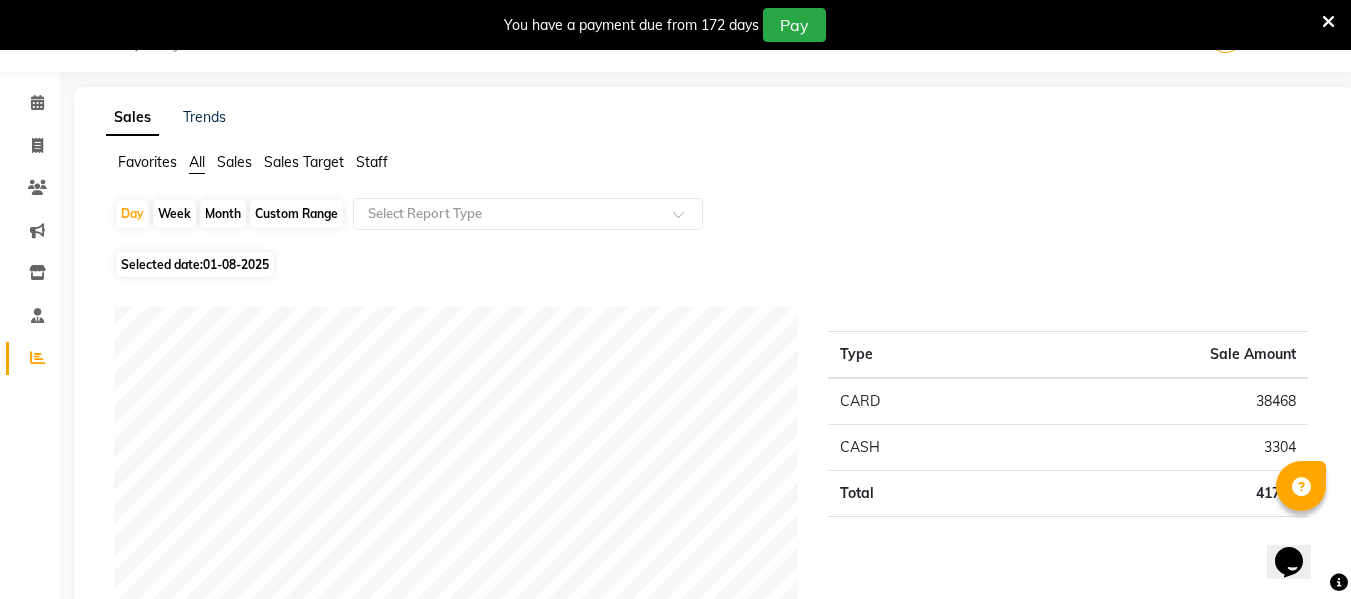 scroll, scrollTop: 81, scrollLeft: 0, axis: vertical 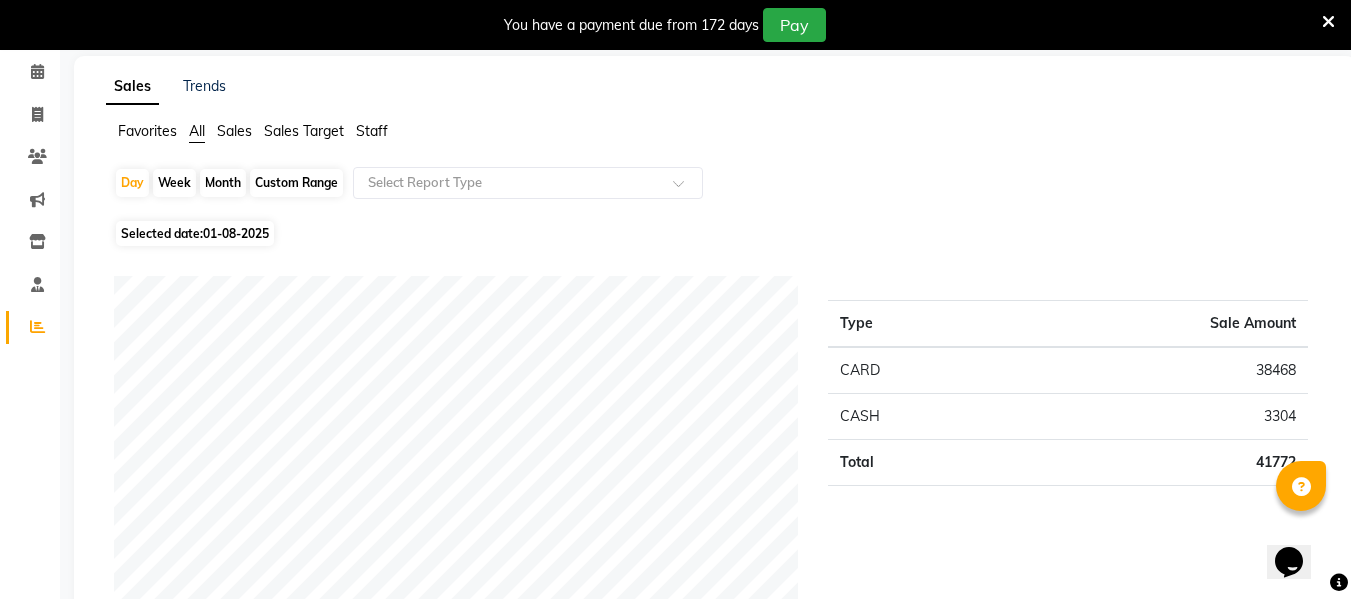 click on "Staff" 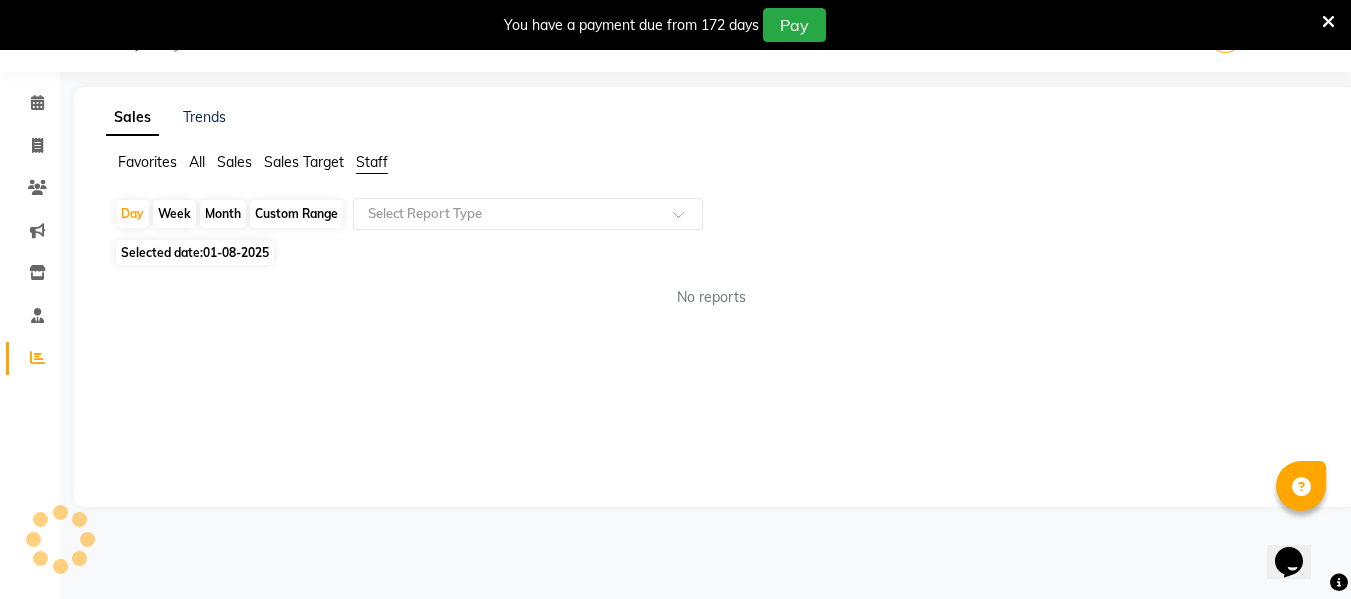 scroll, scrollTop: 81, scrollLeft: 0, axis: vertical 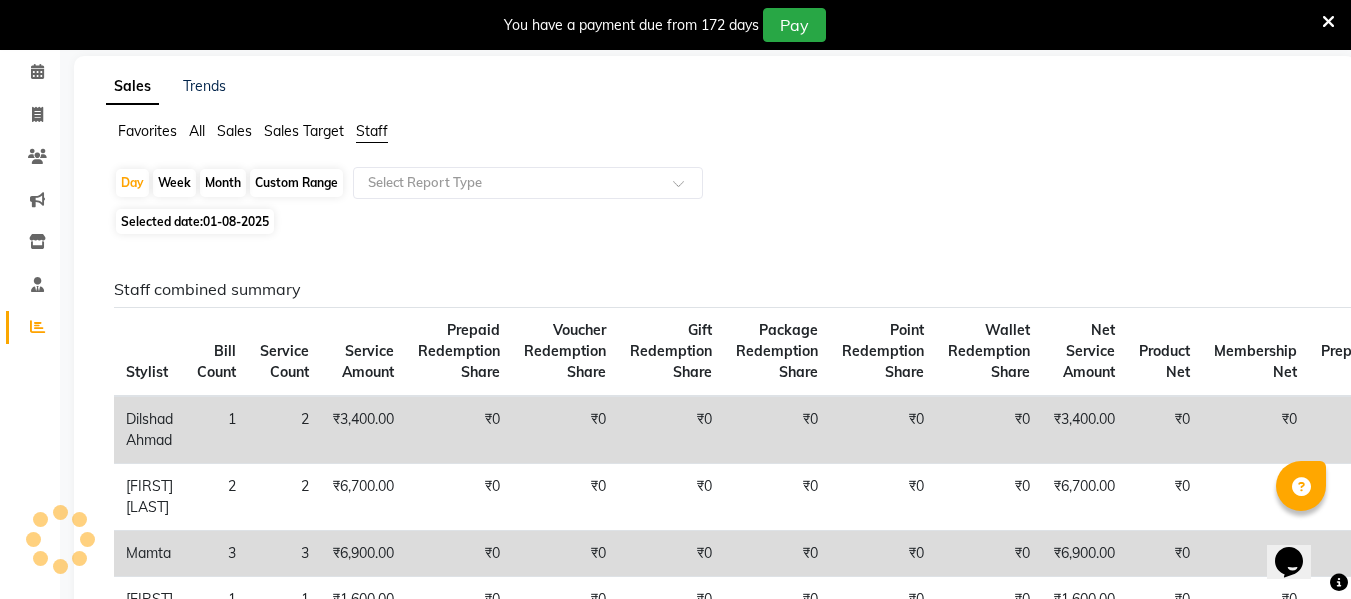 click on "Month" 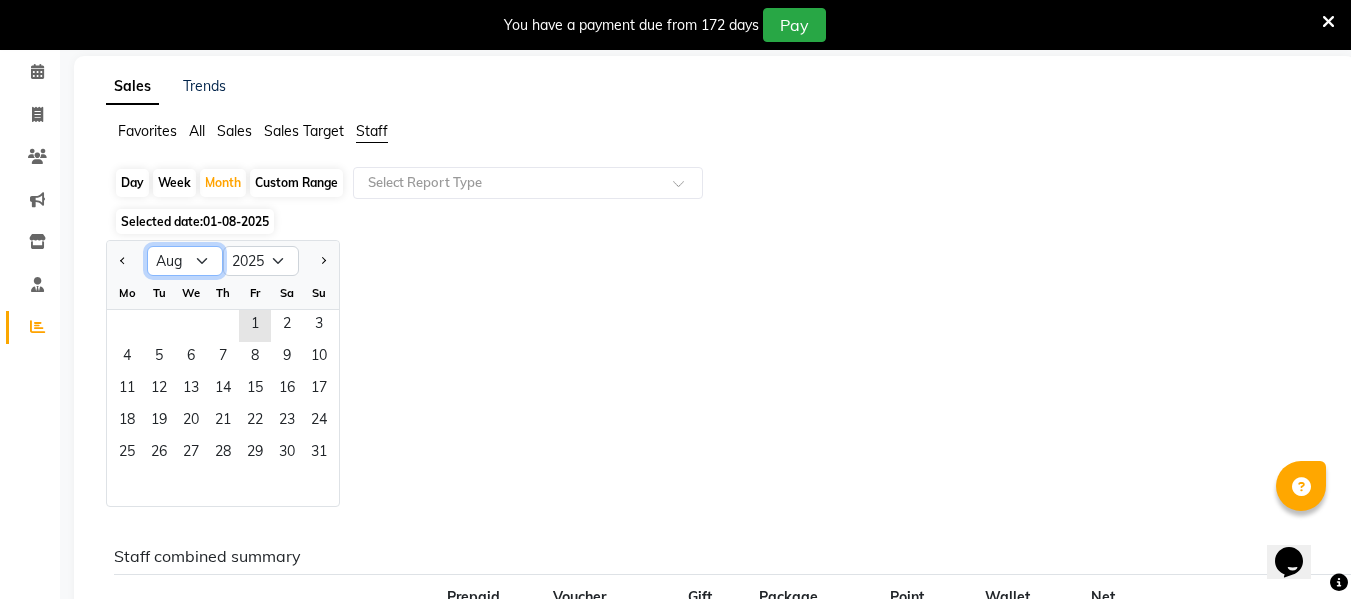 click on "Jan Feb Mar Apr May Jun Jul Aug Sep Oct Nov Dec" 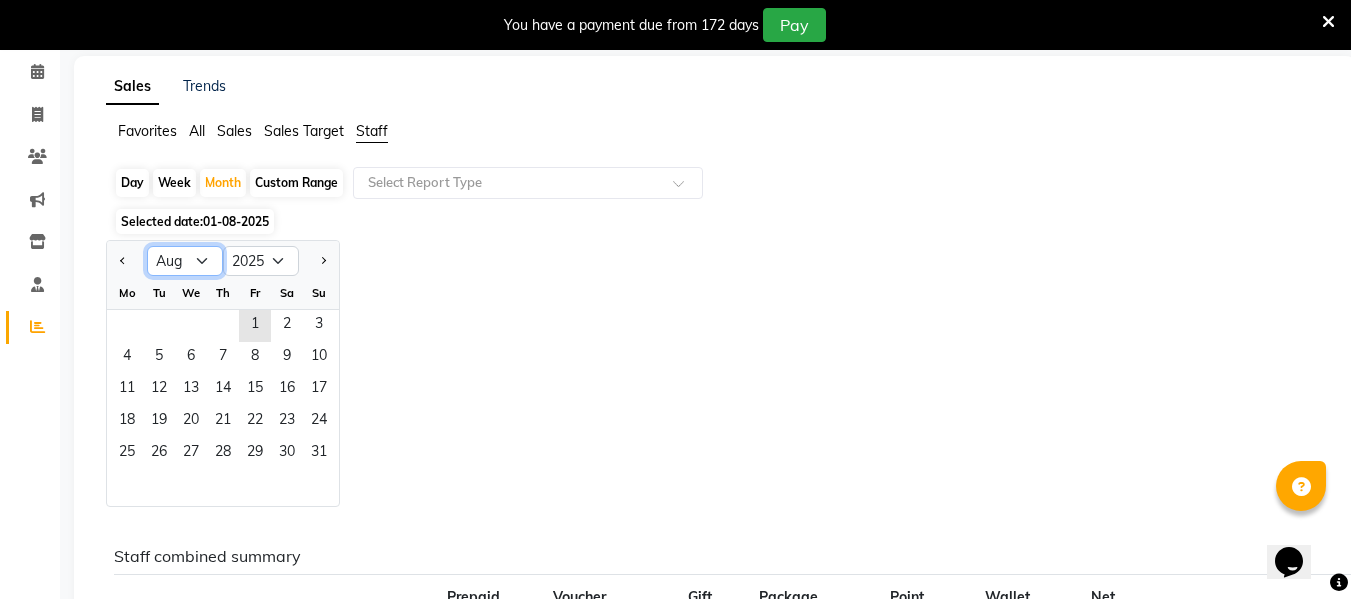 select on "7" 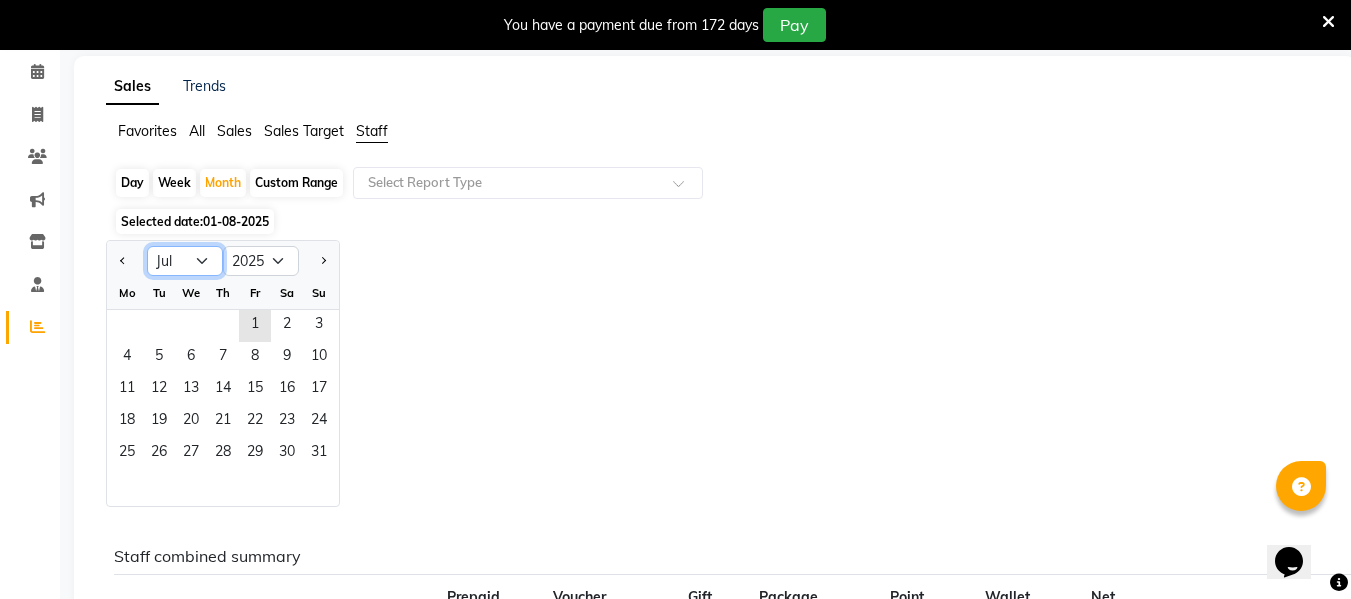 click on "Jan Feb Mar Apr May Jun Jul Aug Sep Oct Nov Dec" 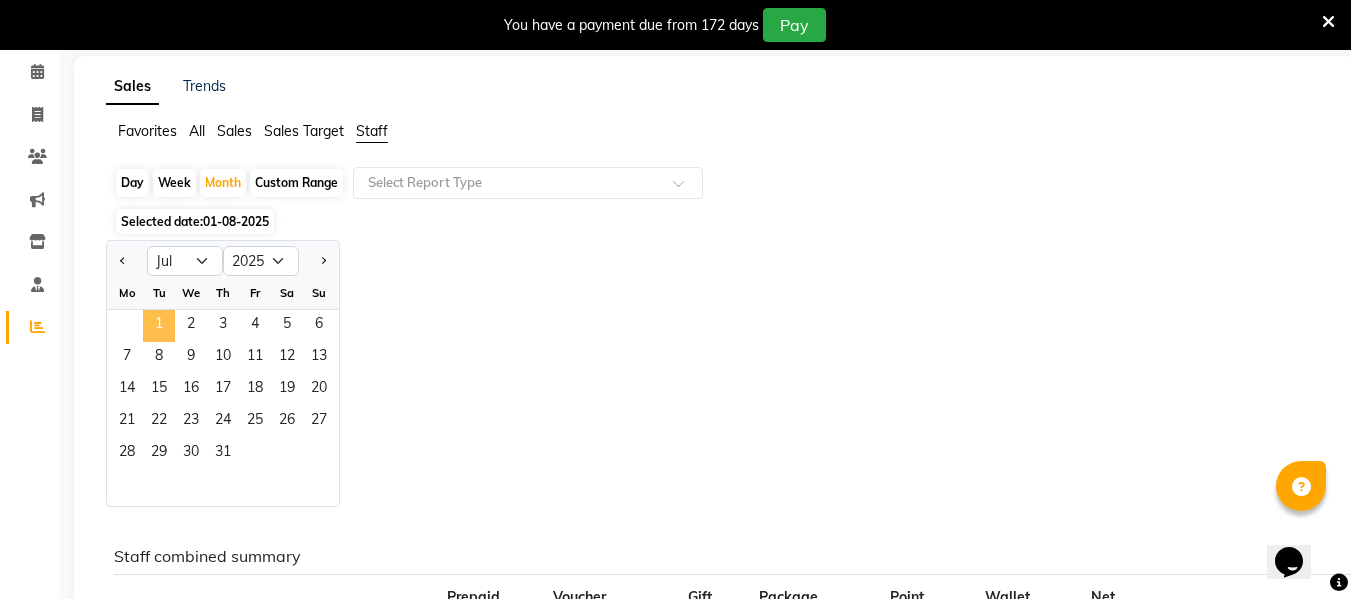 click on "1" 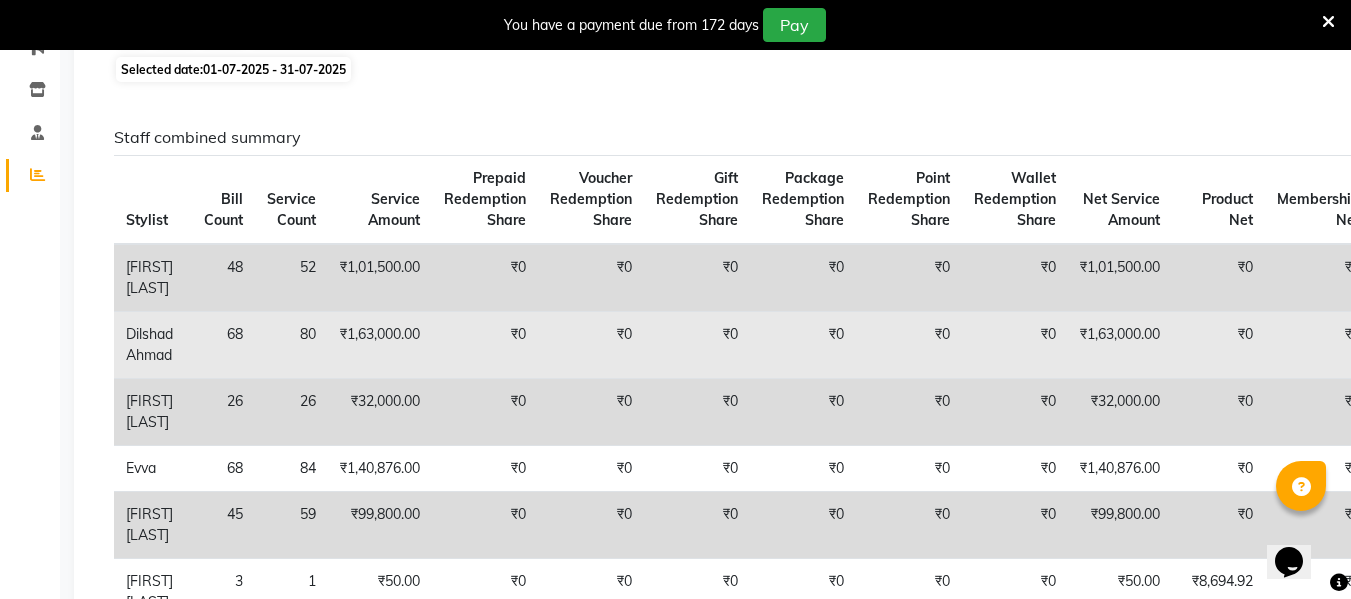 scroll, scrollTop: 0, scrollLeft: 0, axis: both 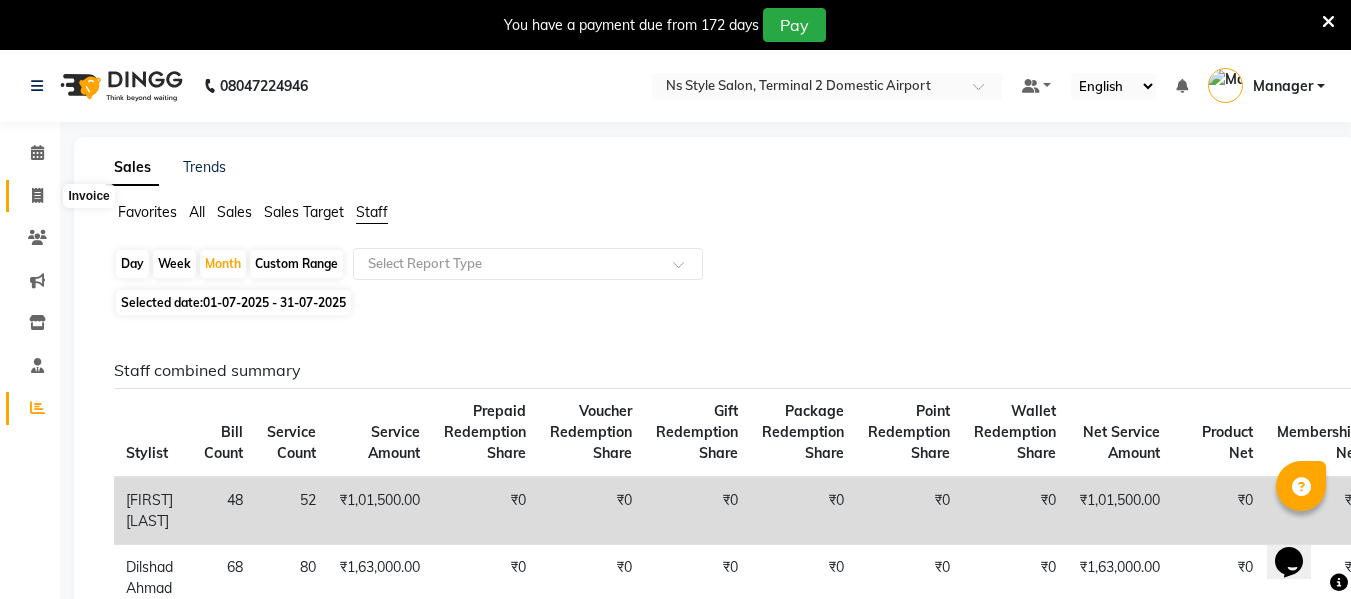 click 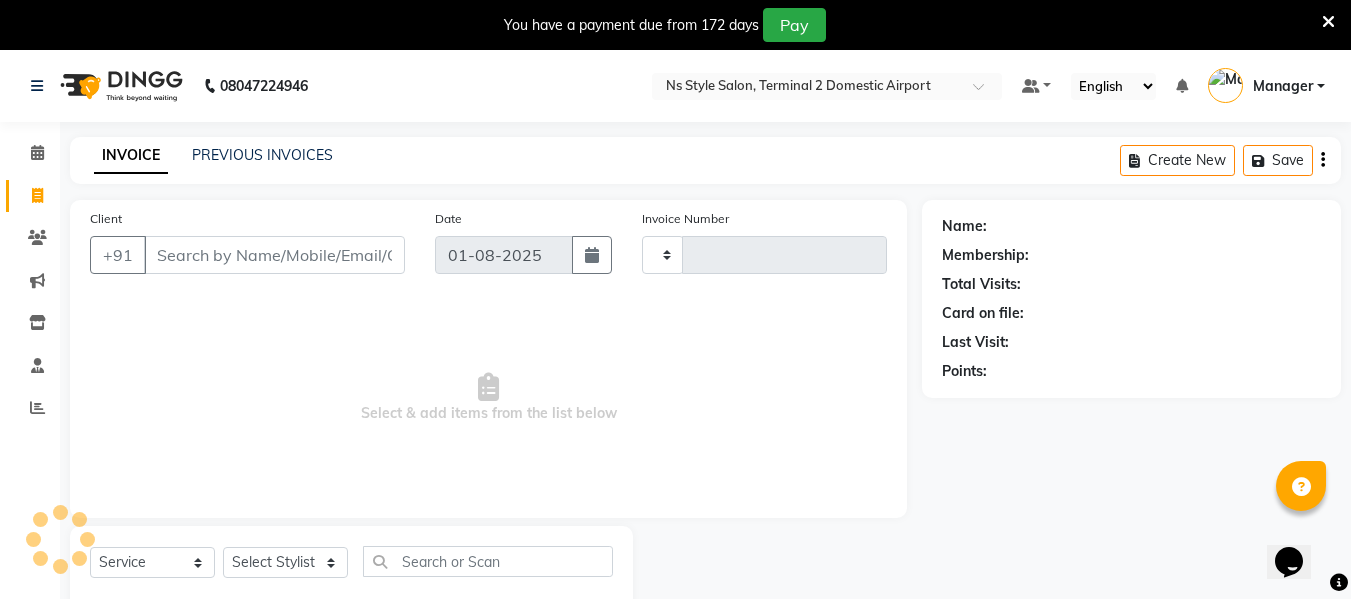 scroll, scrollTop: 52, scrollLeft: 0, axis: vertical 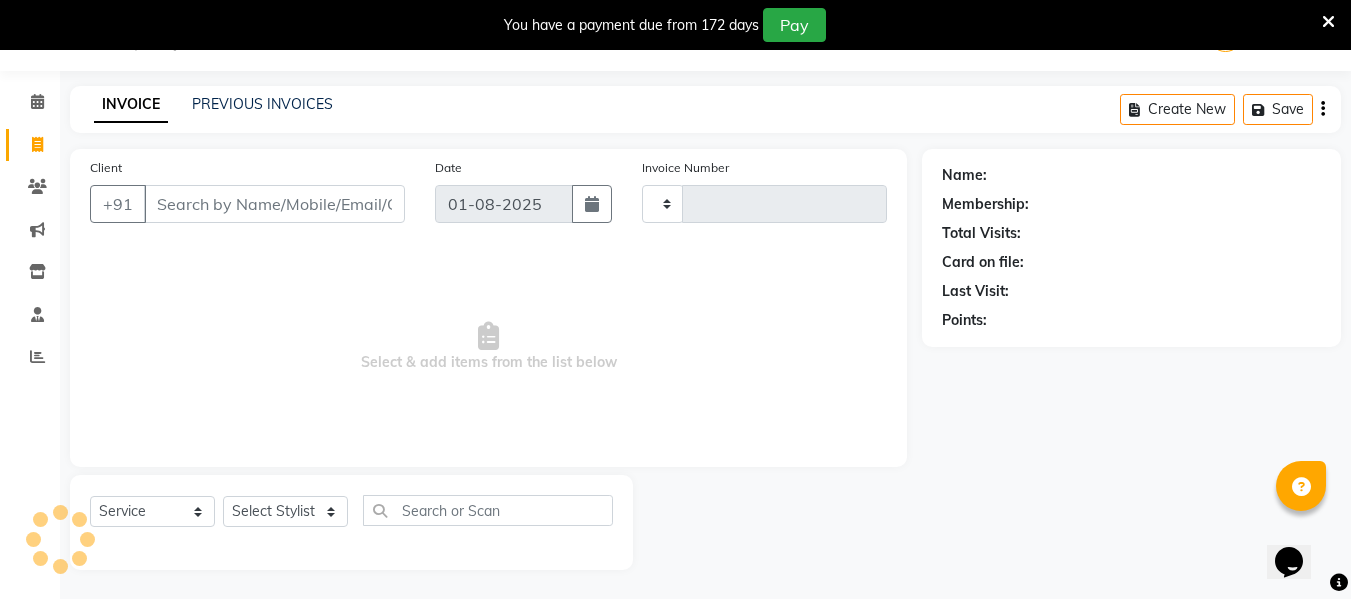 type on "1746" 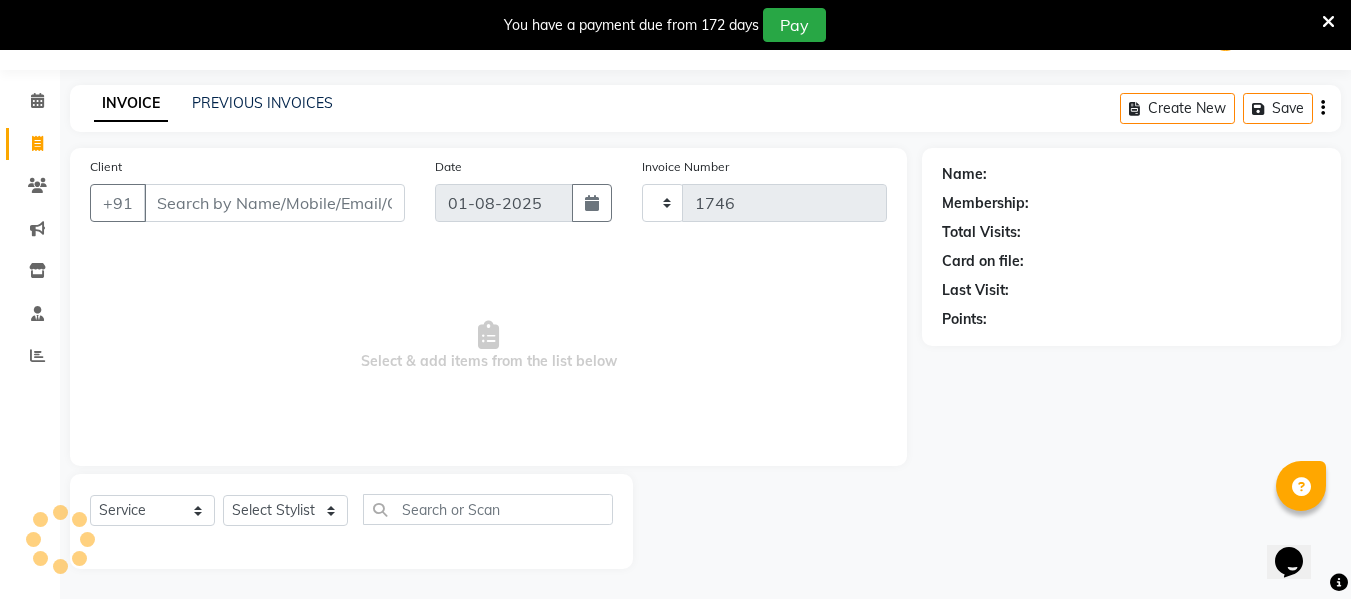 select on "5661" 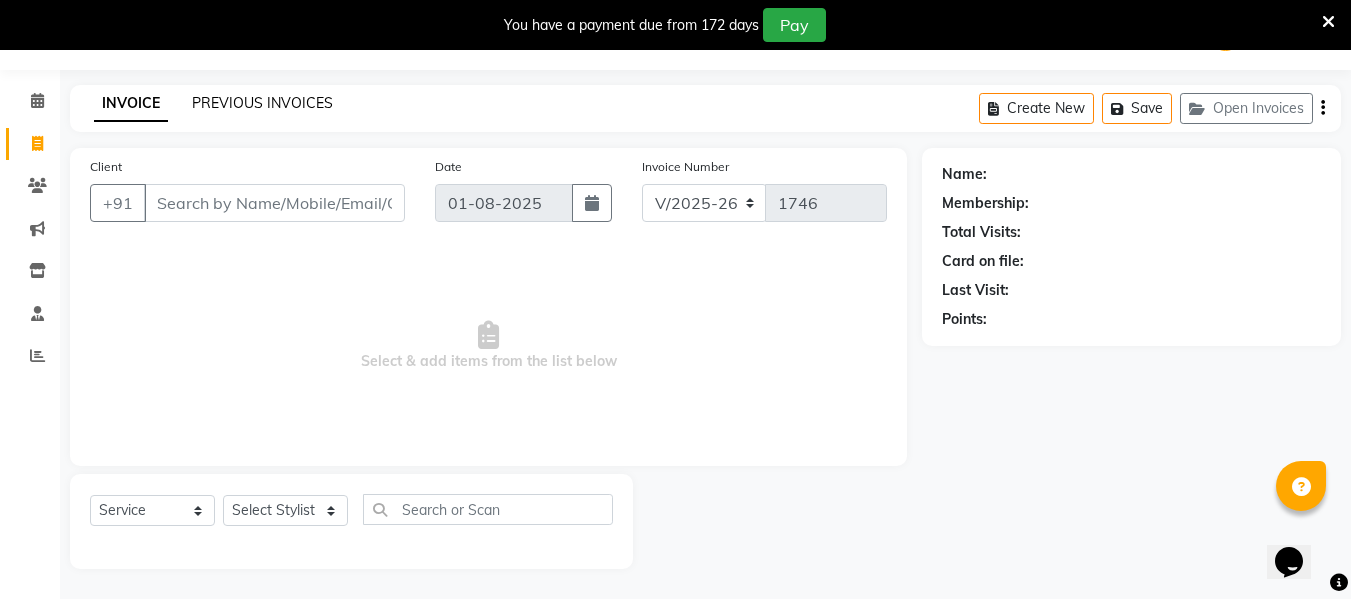 click on "PREVIOUS INVOICES" 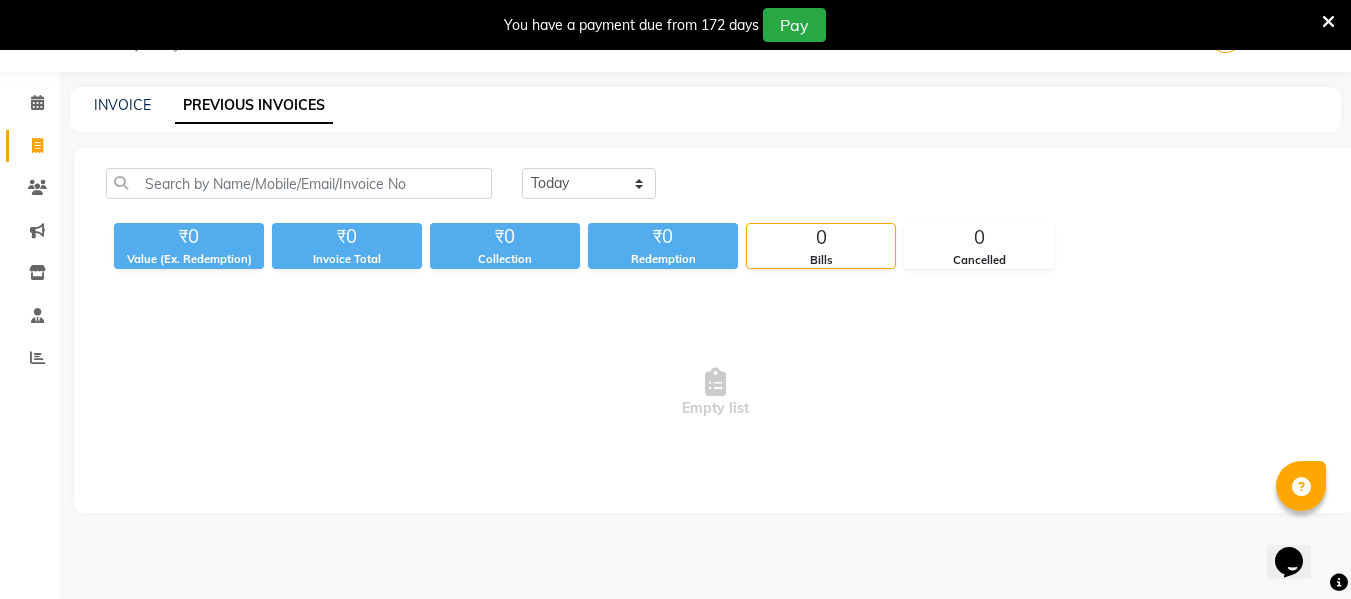 scroll, scrollTop: 52, scrollLeft: 0, axis: vertical 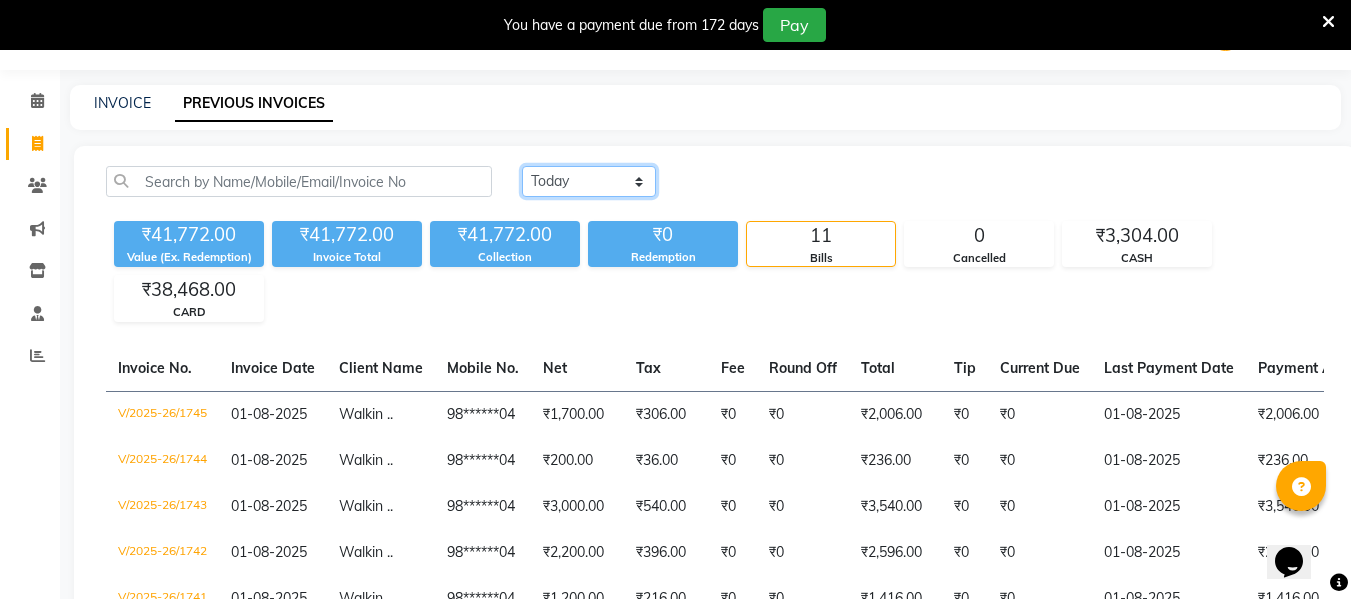 click on "Today Yesterday Custom Range" 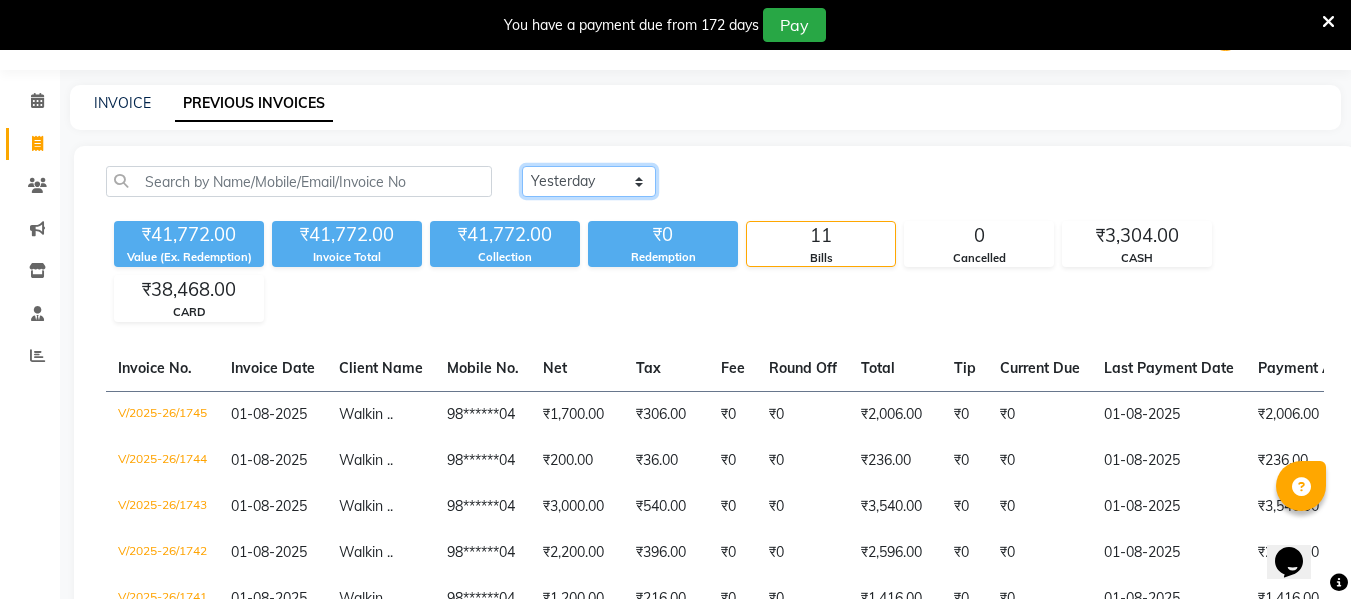 click on "Today Yesterday Custom Range" 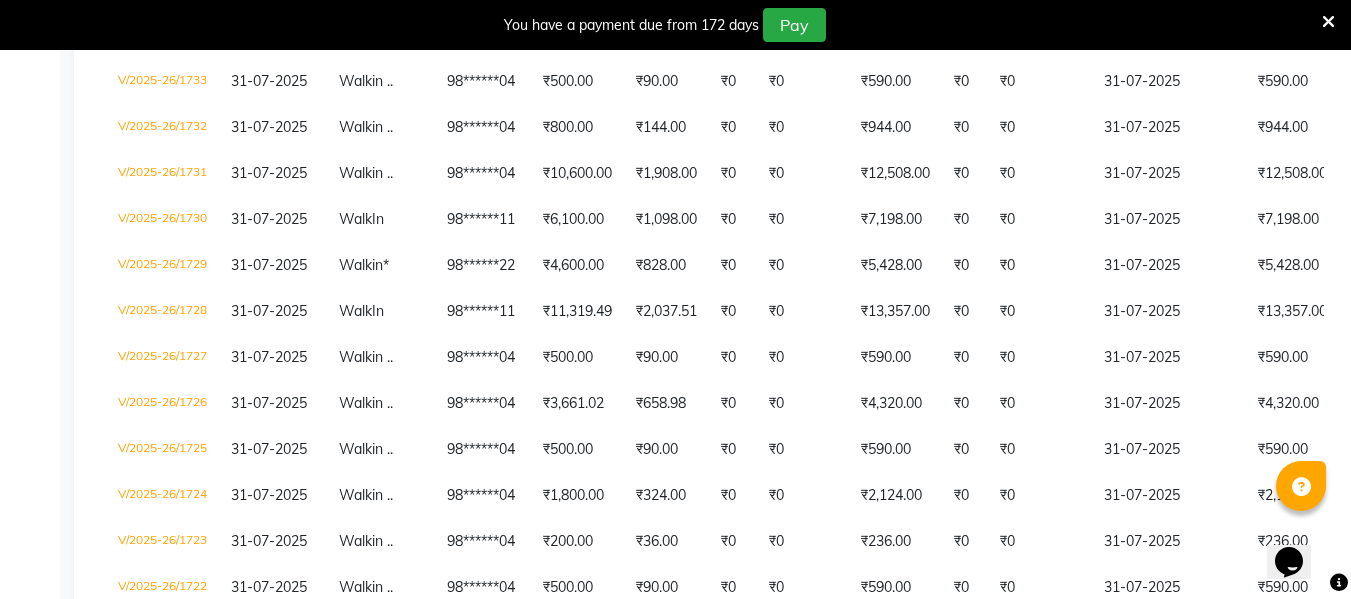 scroll, scrollTop: 613, scrollLeft: 0, axis: vertical 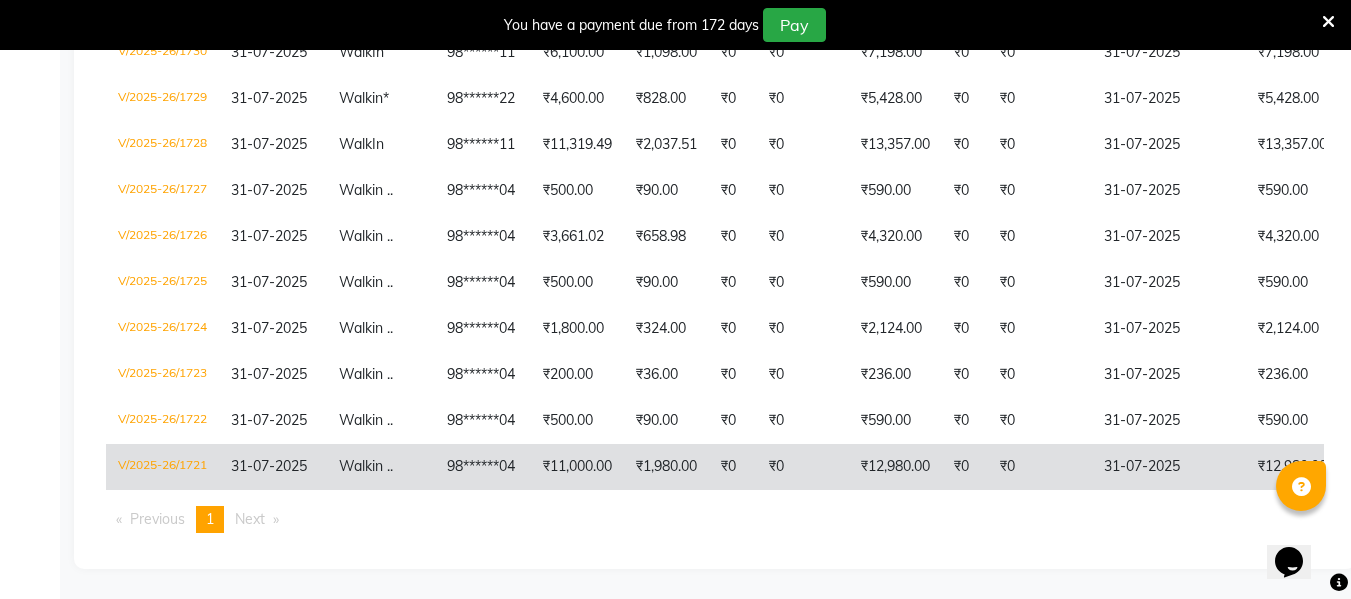click on "₹12,980.00" 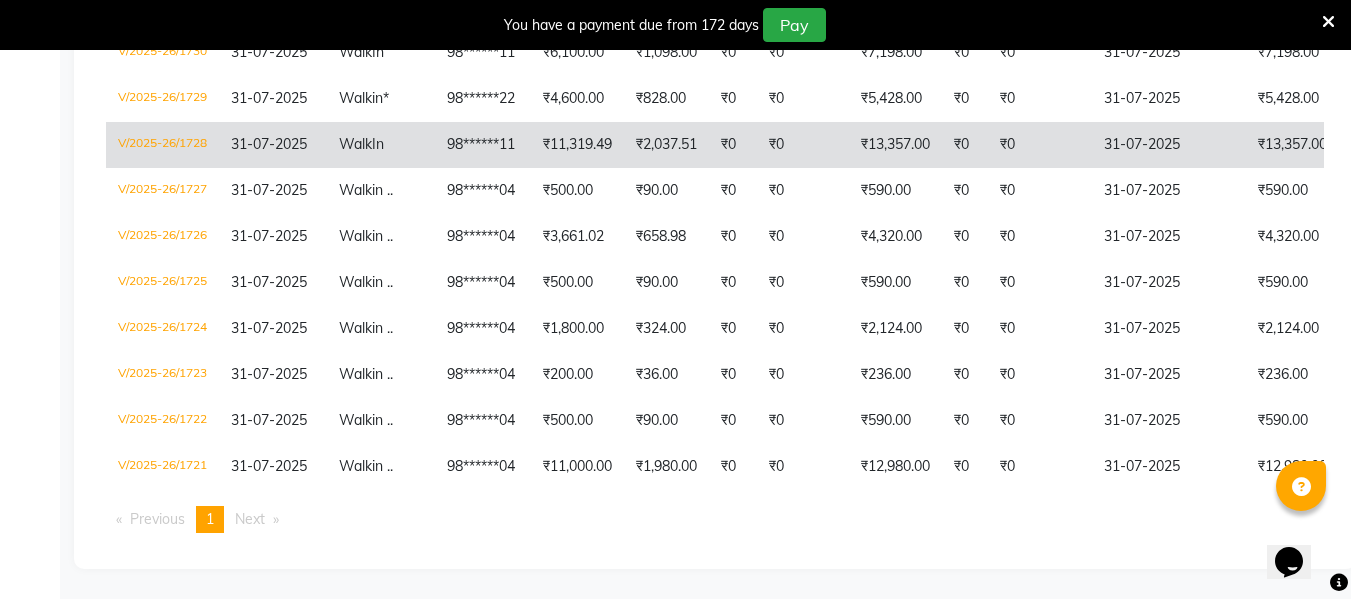 click on "₹13,357.00" 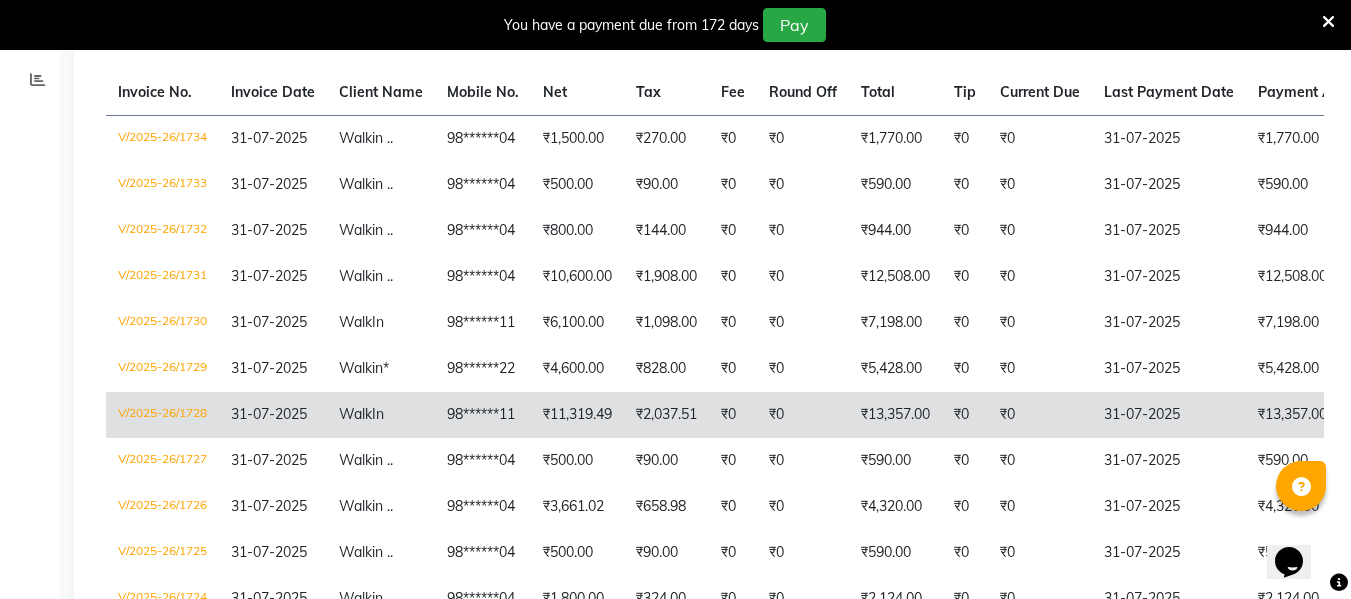 scroll, scrollTop: 346, scrollLeft: 0, axis: vertical 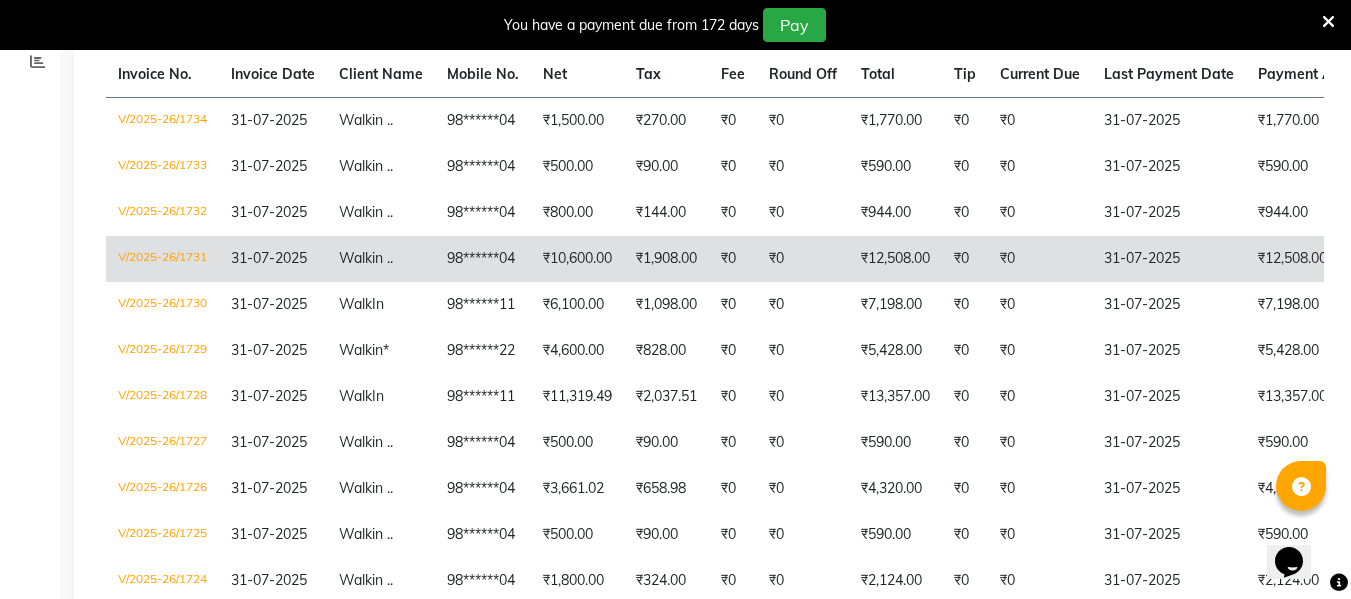 click on "₹12,508.00" 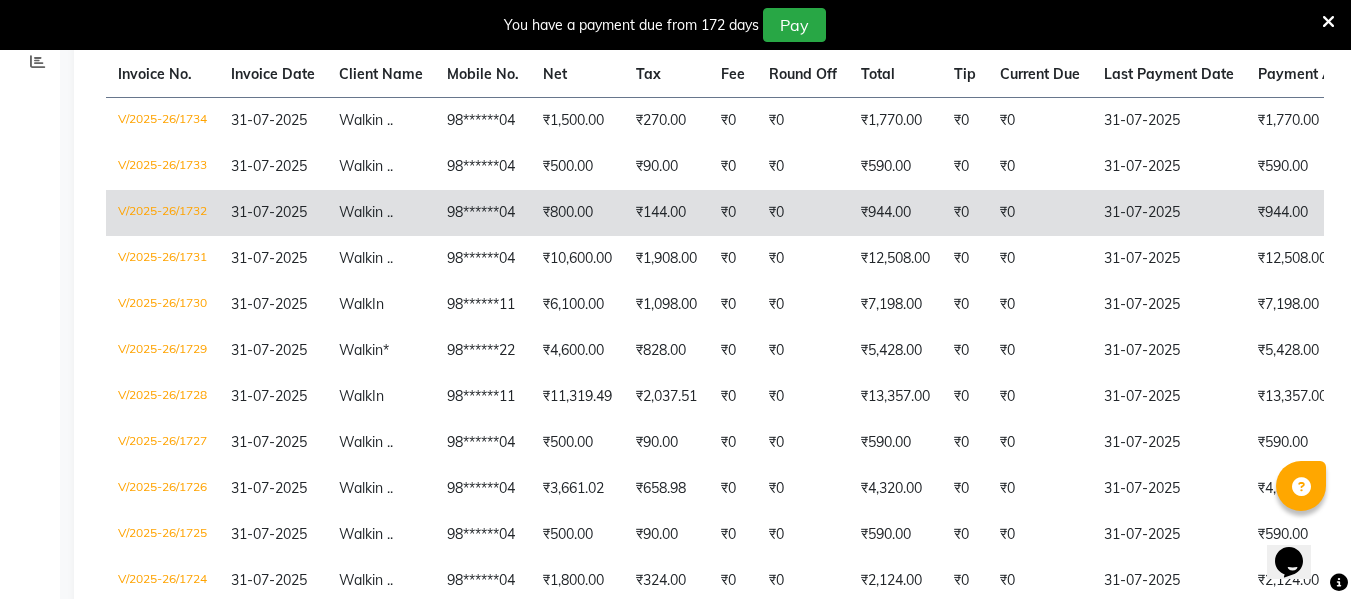 scroll, scrollTop: 0, scrollLeft: 0, axis: both 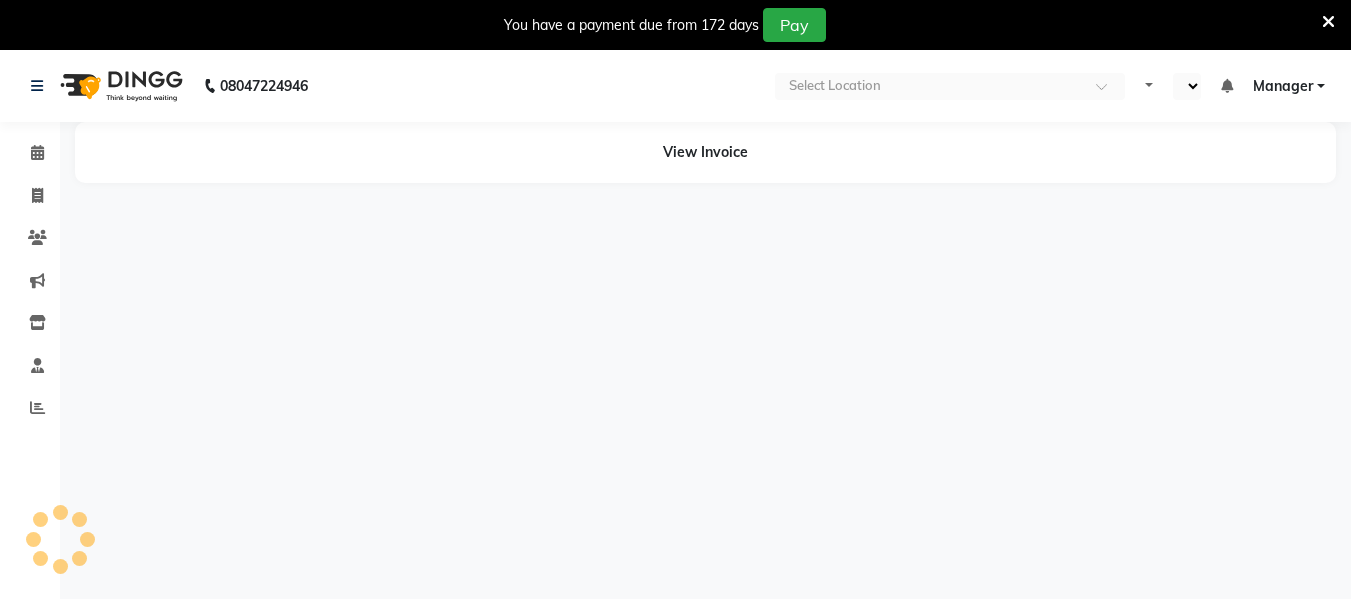 select on "en" 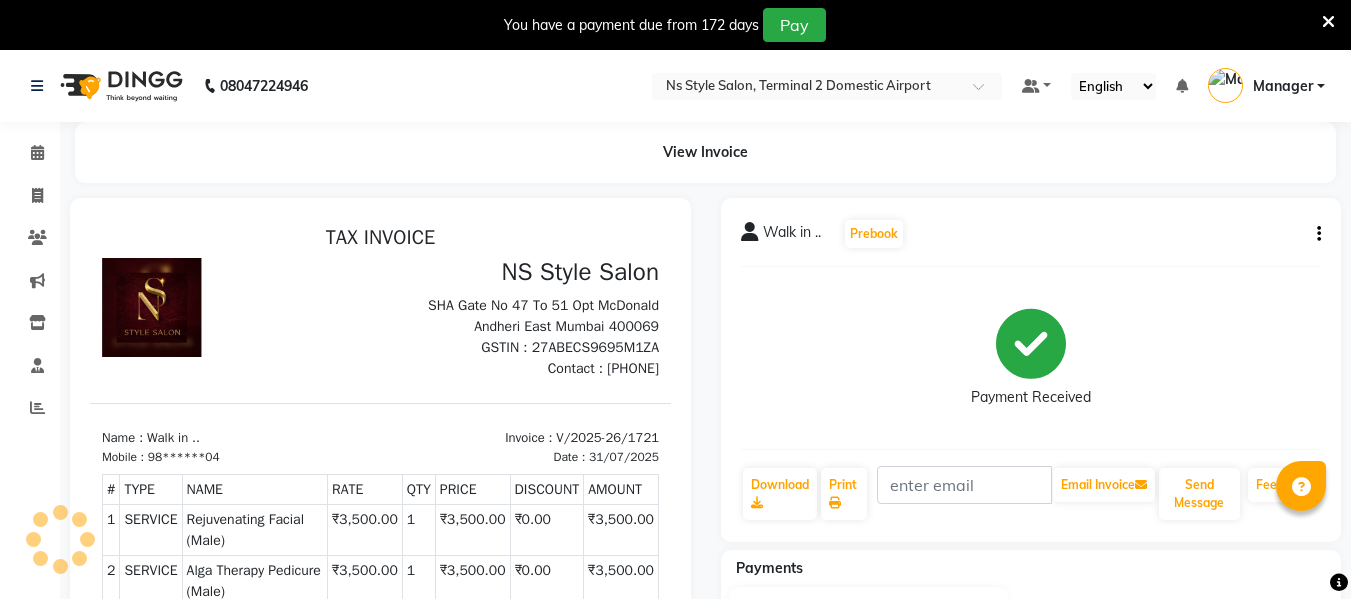 scroll, scrollTop: 0, scrollLeft: 0, axis: both 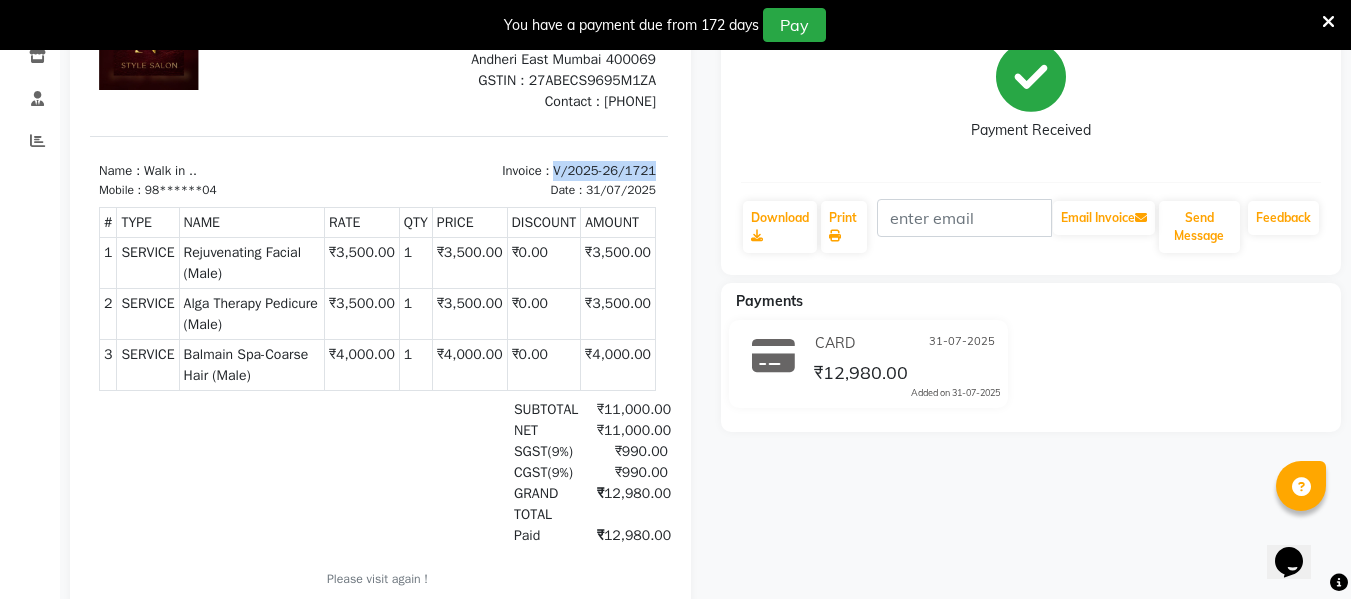 drag, startPoint x: 528, startPoint y: 170, endPoint x: 633, endPoint y: 164, distance: 105.17129 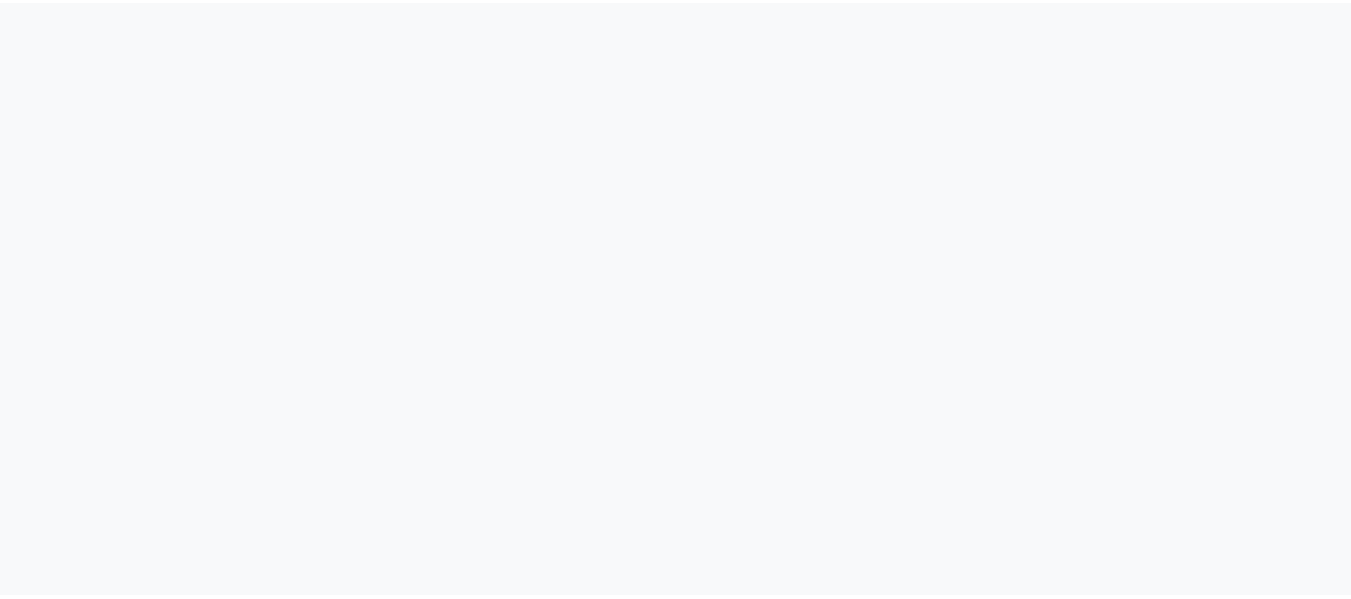 scroll, scrollTop: 0, scrollLeft: 0, axis: both 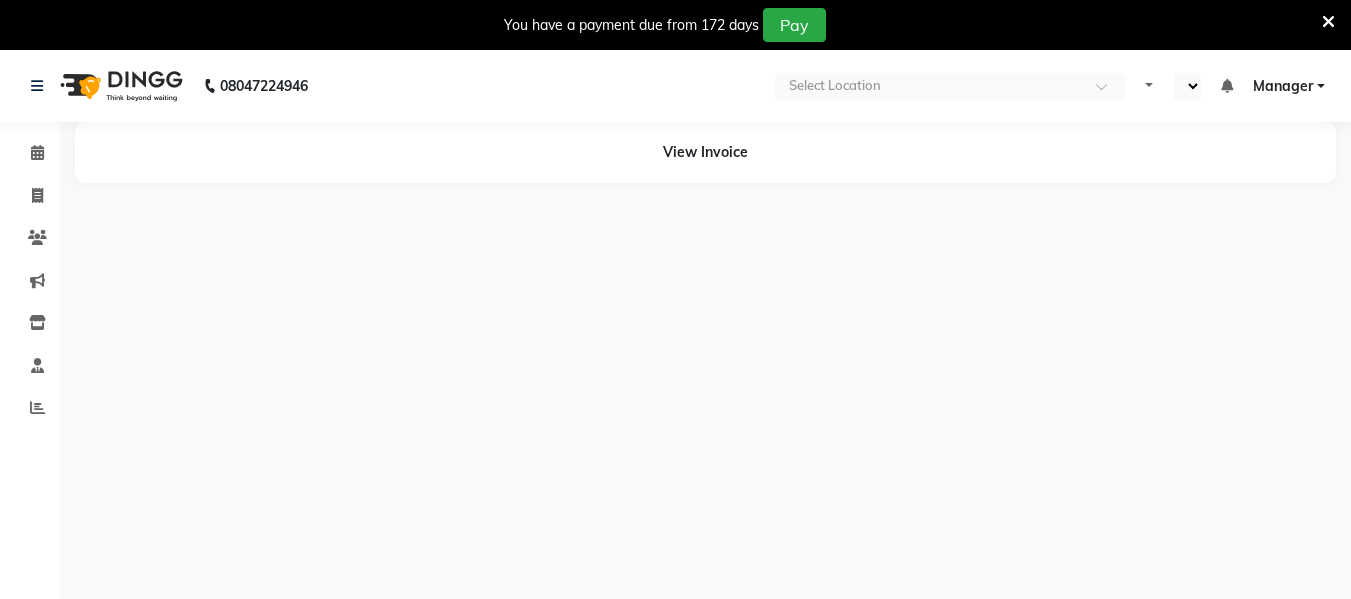 select on "en" 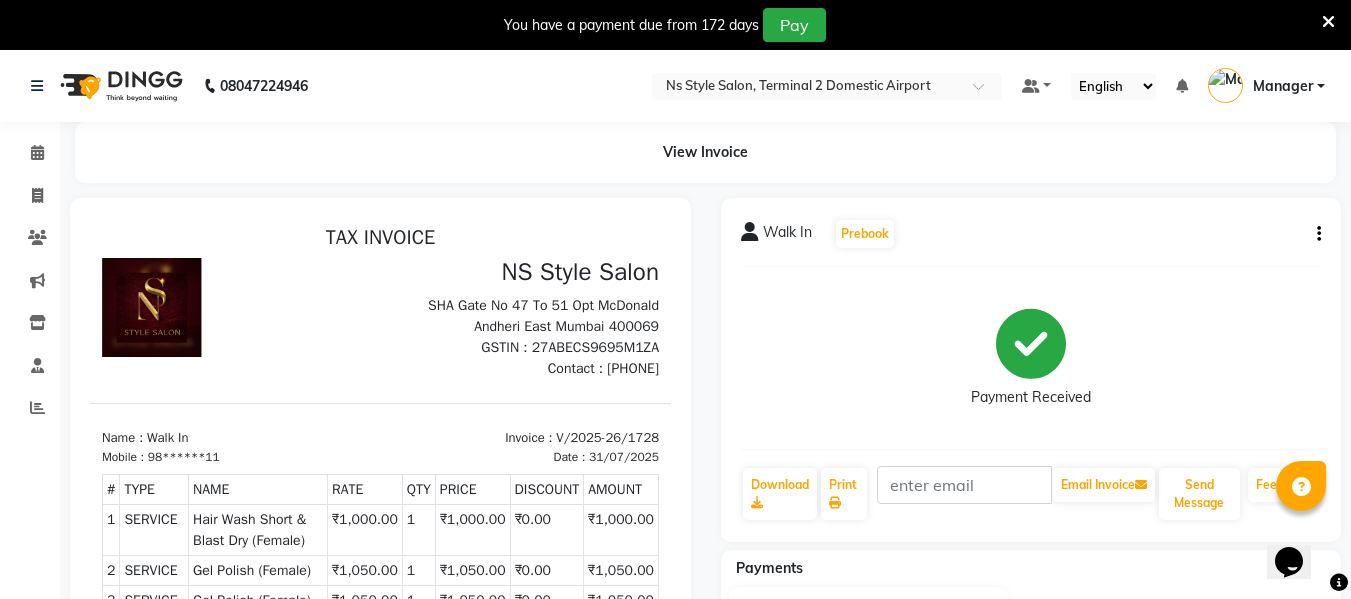 scroll, scrollTop: 0, scrollLeft: 0, axis: both 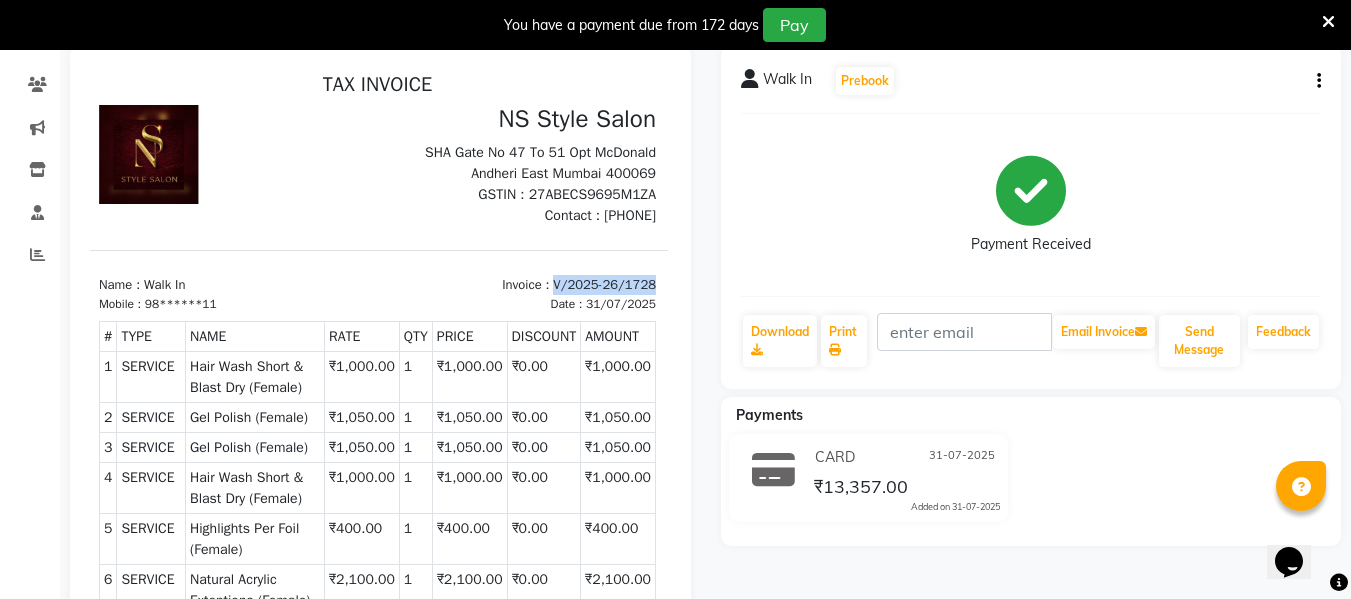 drag, startPoint x: 527, startPoint y: 283, endPoint x: 642, endPoint y: 271, distance: 115.62439 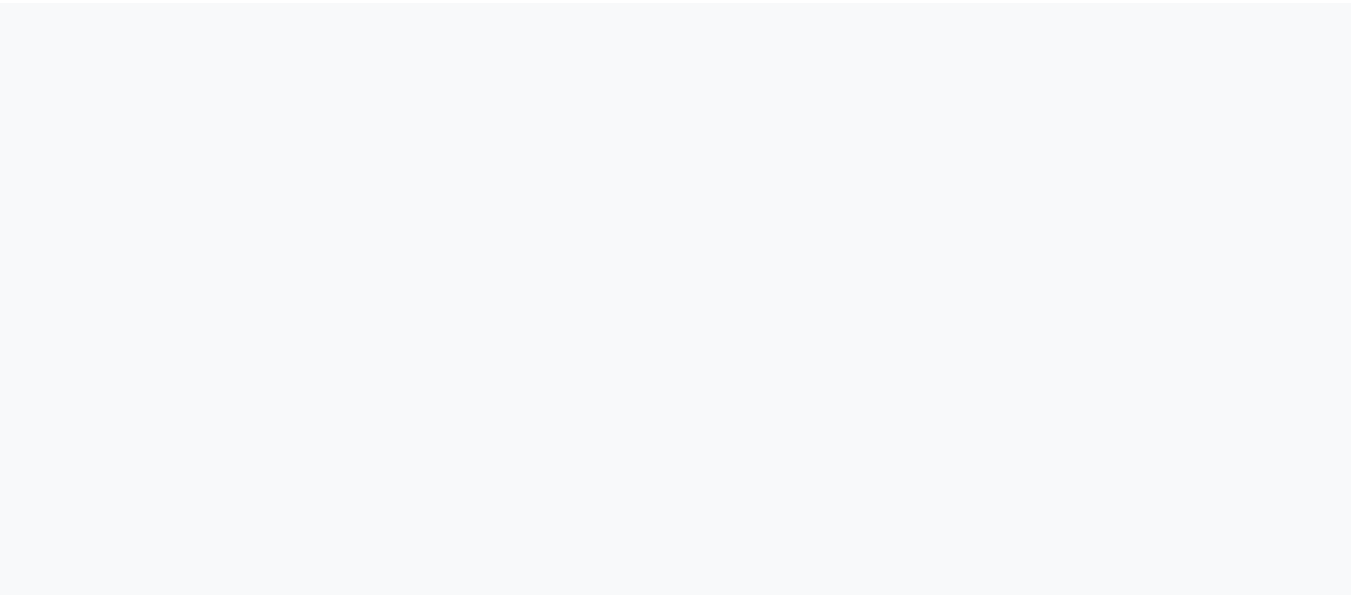 scroll, scrollTop: 0, scrollLeft: 0, axis: both 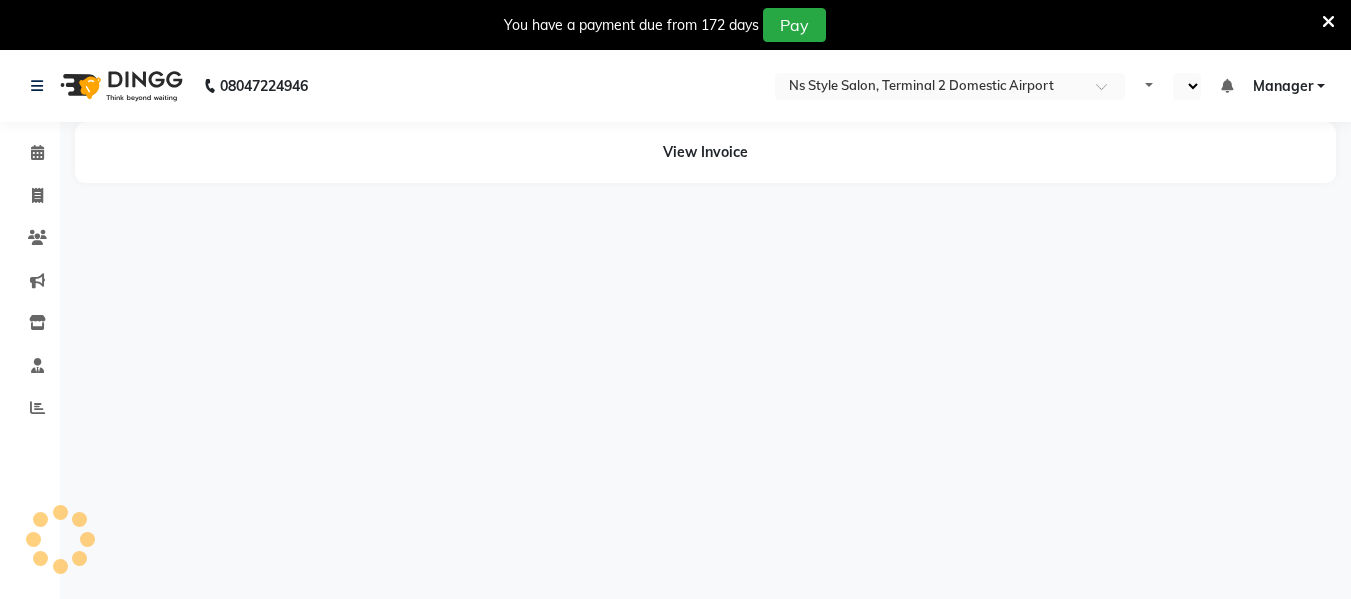 select on "en" 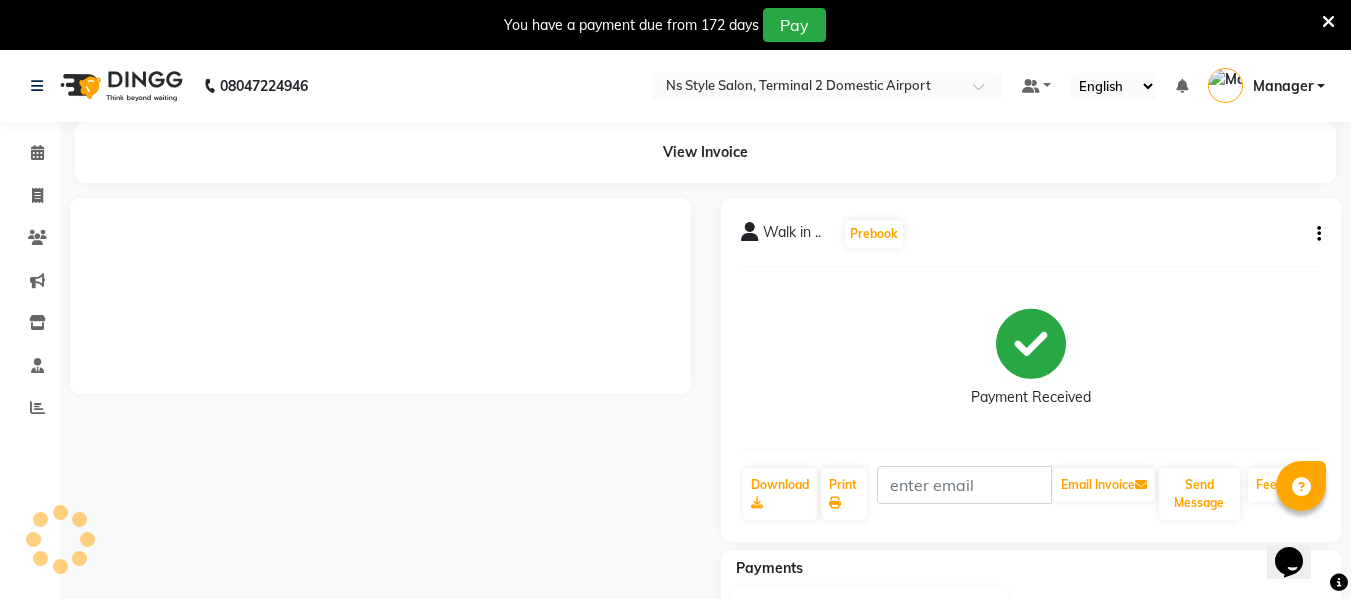 scroll, scrollTop: 0, scrollLeft: 0, axis: both 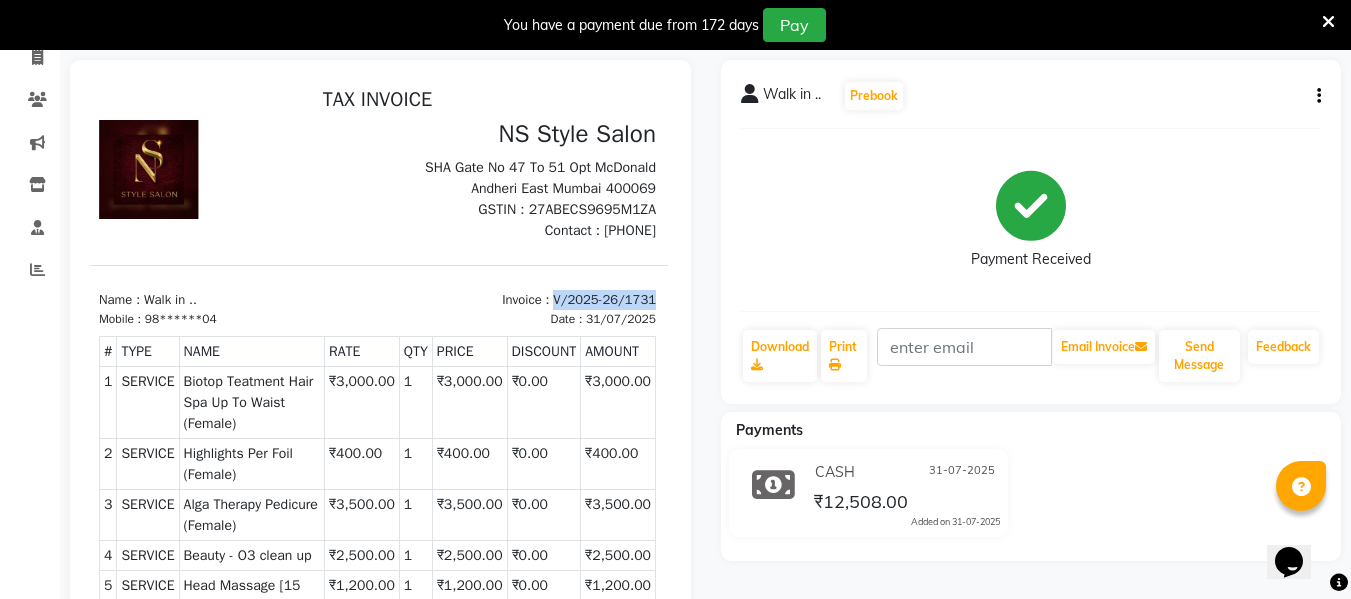 drag, startPoint x: 529, startPoint y: 297, endPoint x: 640, endPoint y: 297, distance: 111 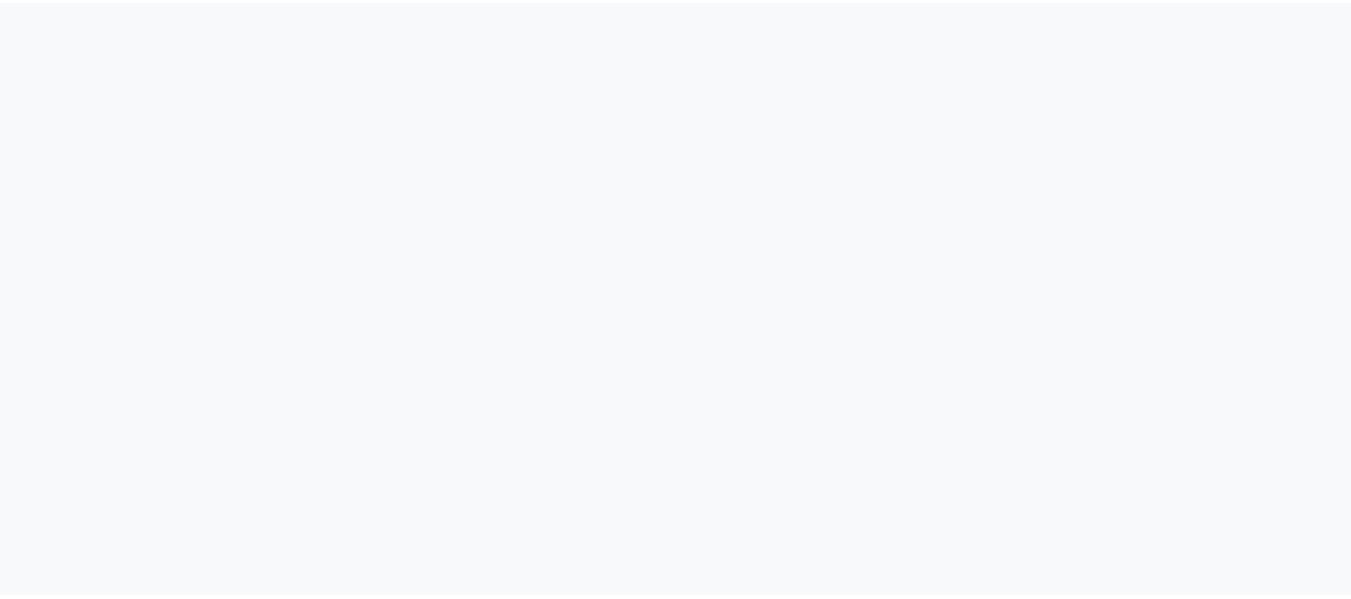 scroll, scrollTop: 0, scrollLeft: 0, axis: both 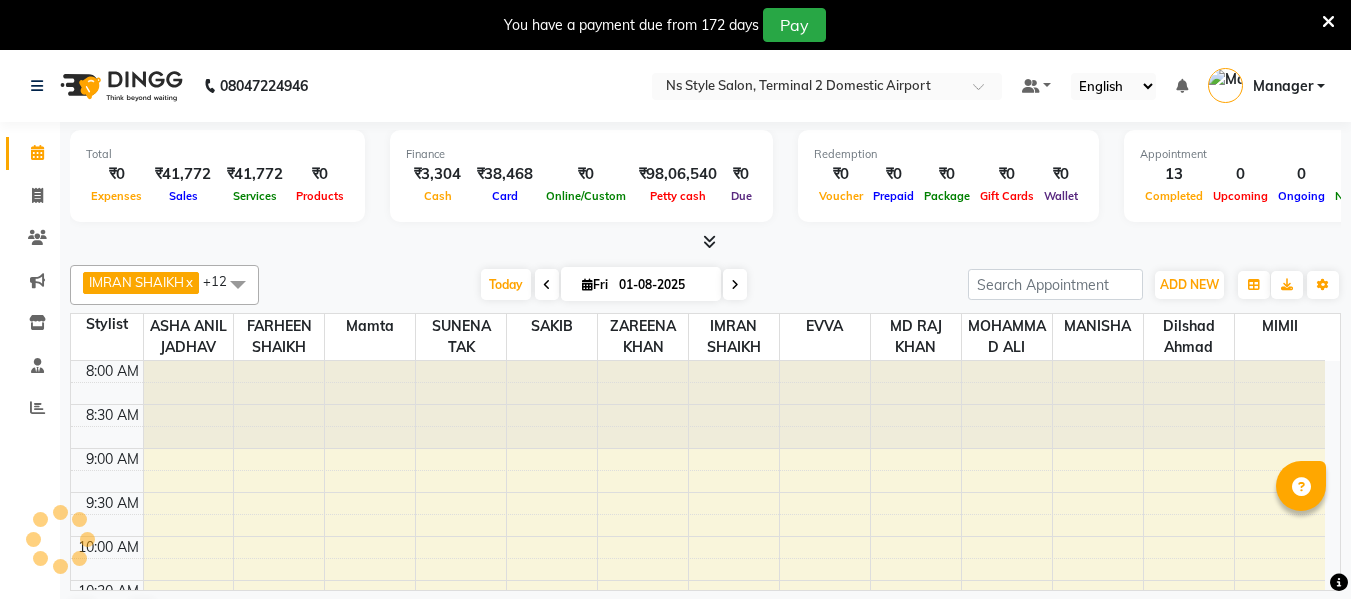 select on "en" 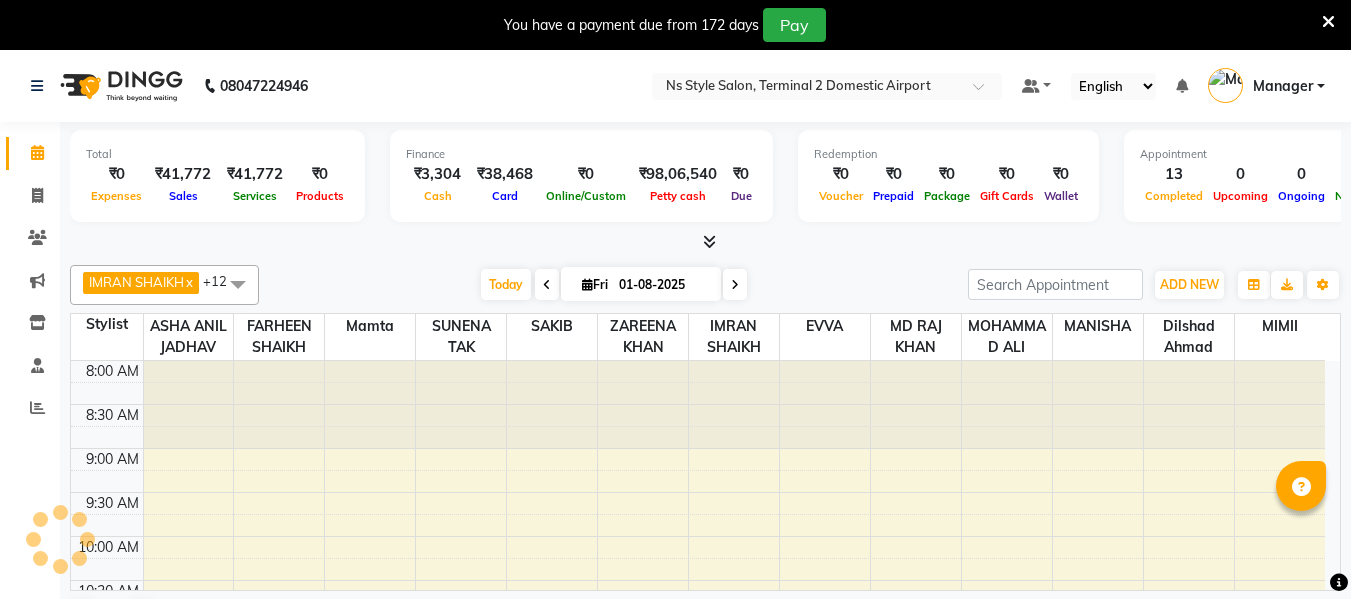 scroll, scrollTop: 0, scrollLeft: 0, axis: both 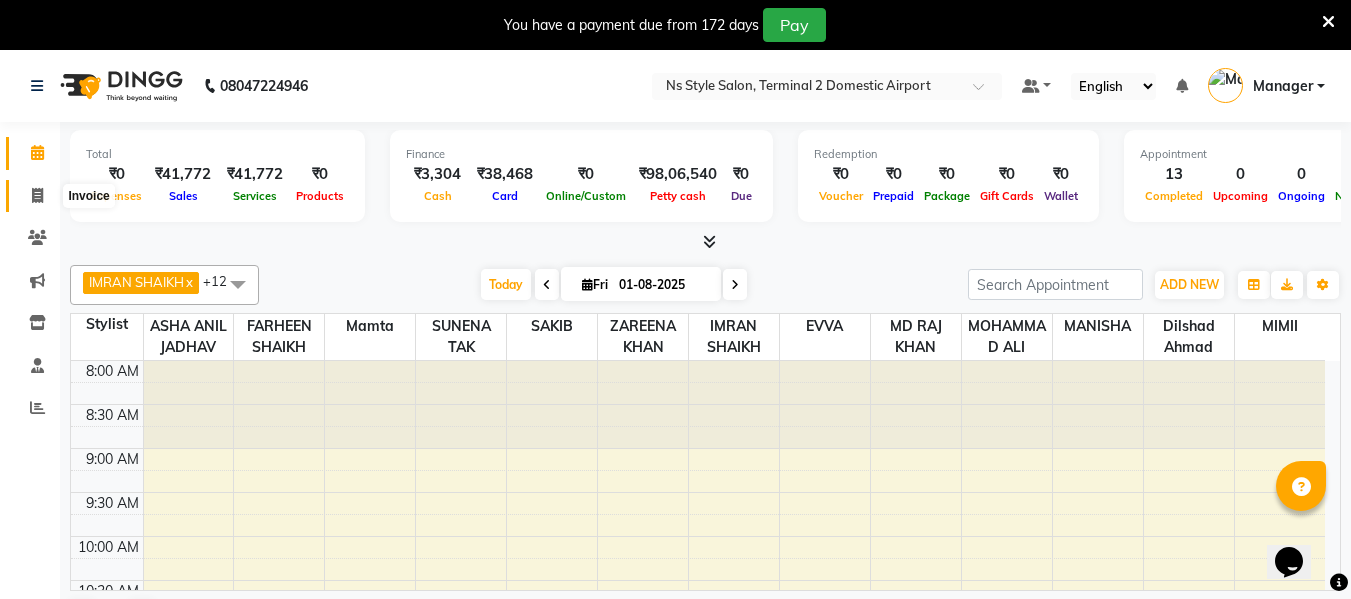 click 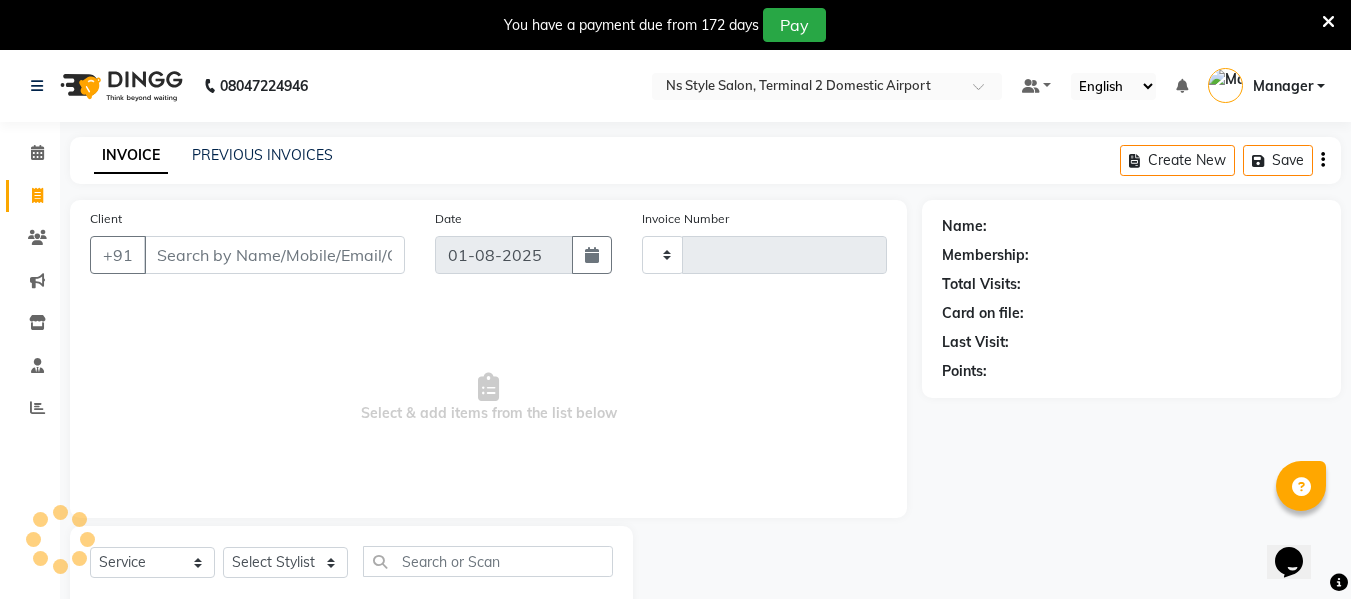 type on "1746" 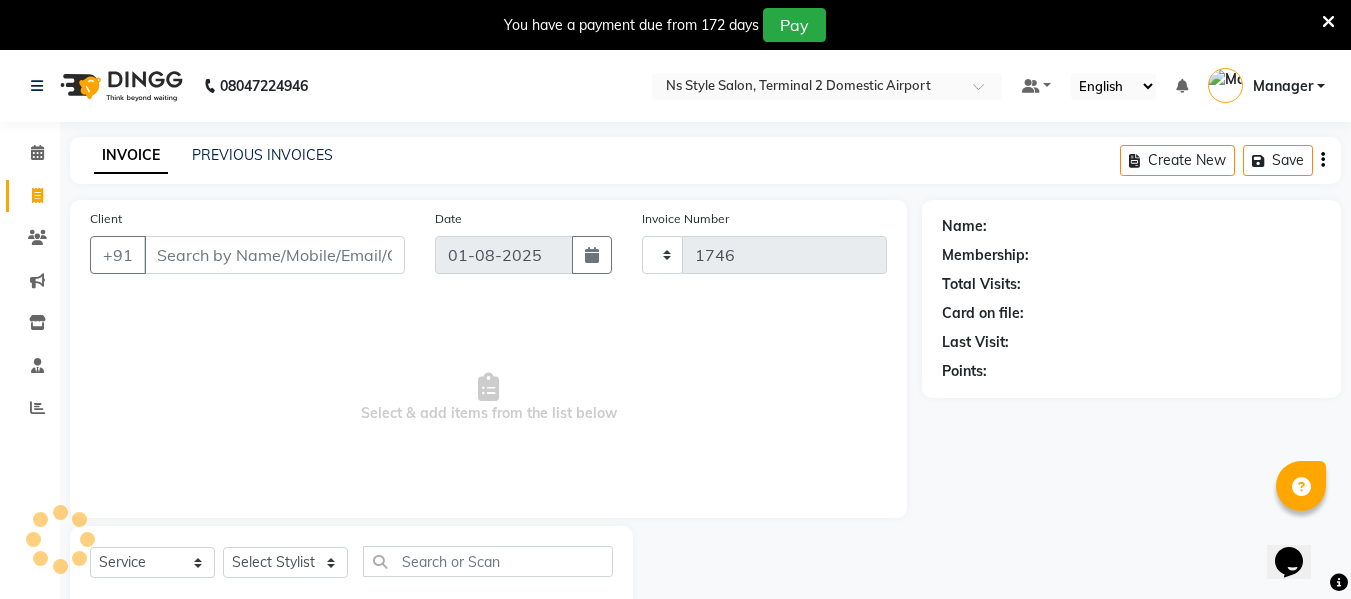 select on "5661" 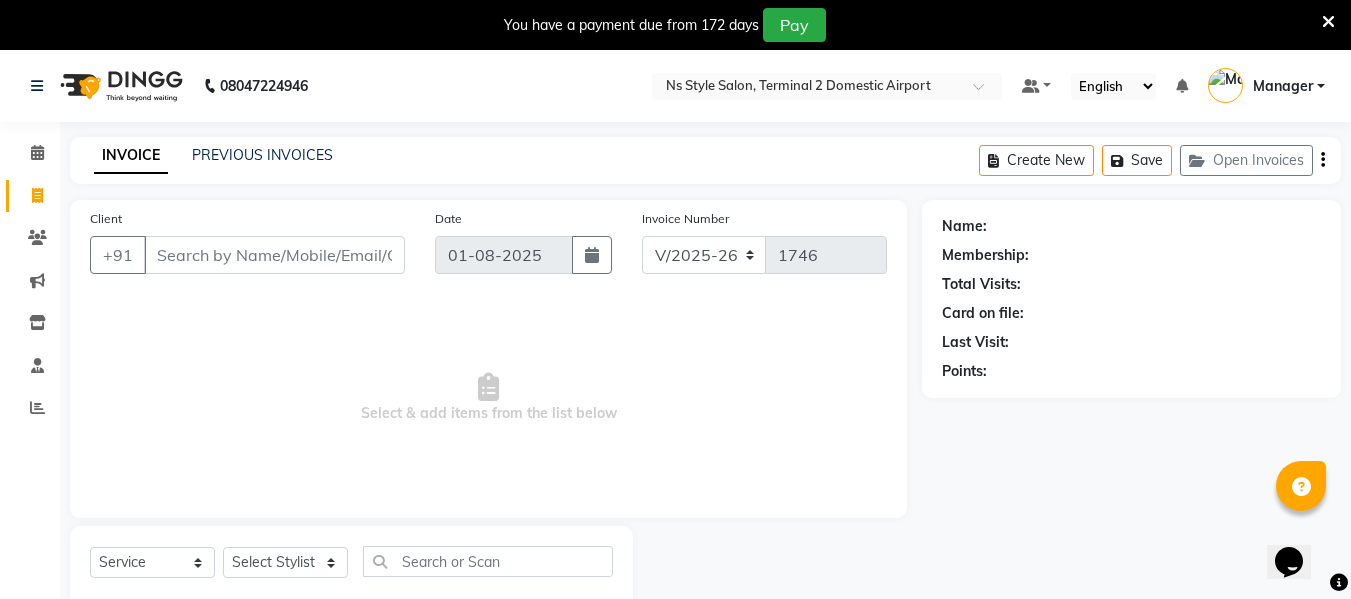 click on "Client" at bounding box center [274, 255] 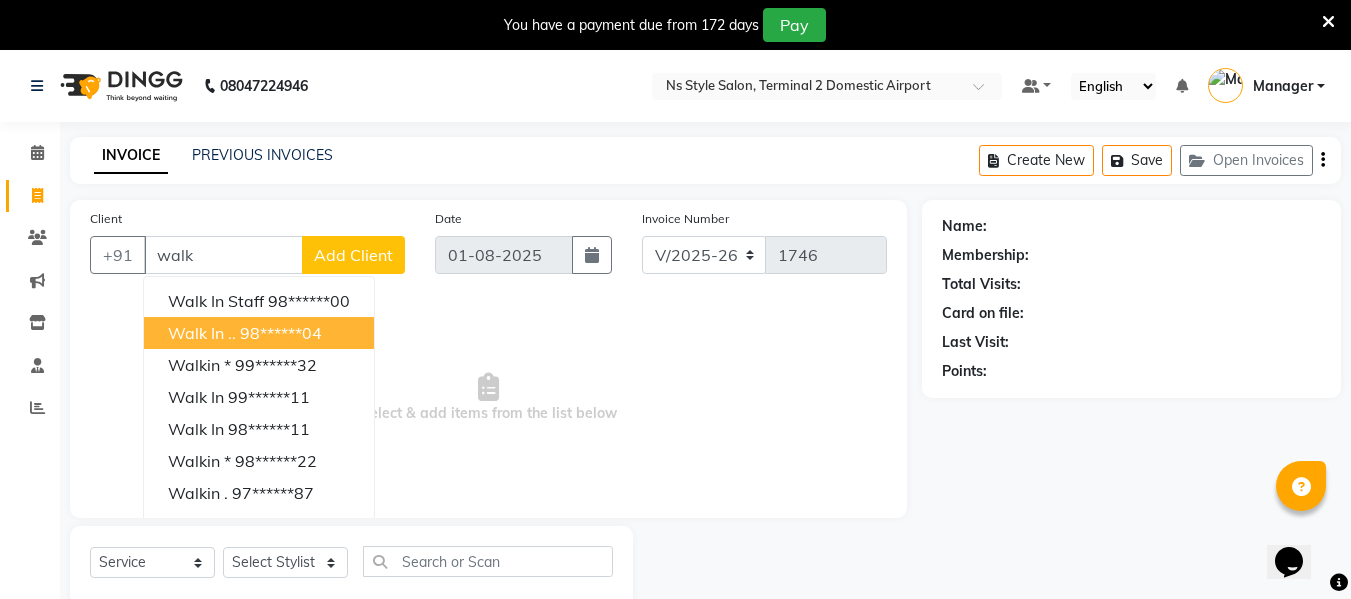 click on "Walk in .." at bounding box center (202, 333) 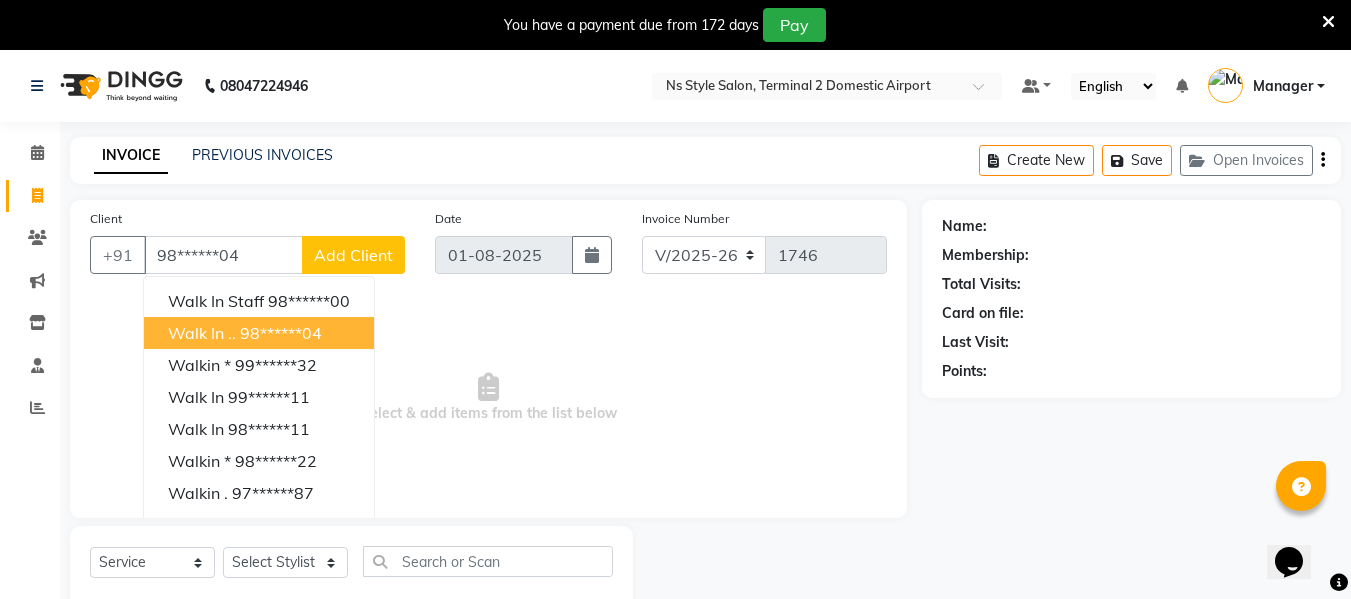 type on "98******04" 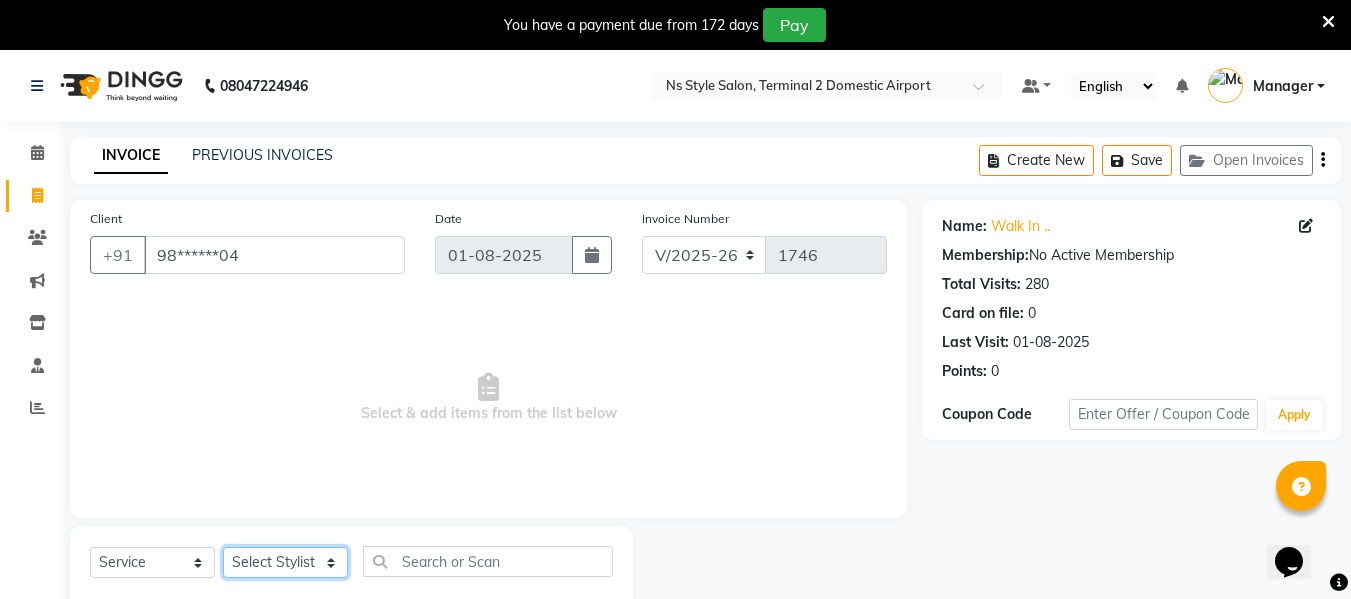 drag, startPoint x: 296, startPoint y: 561, endPoint x: 291, endPoint y: 218, distance: 343.03644 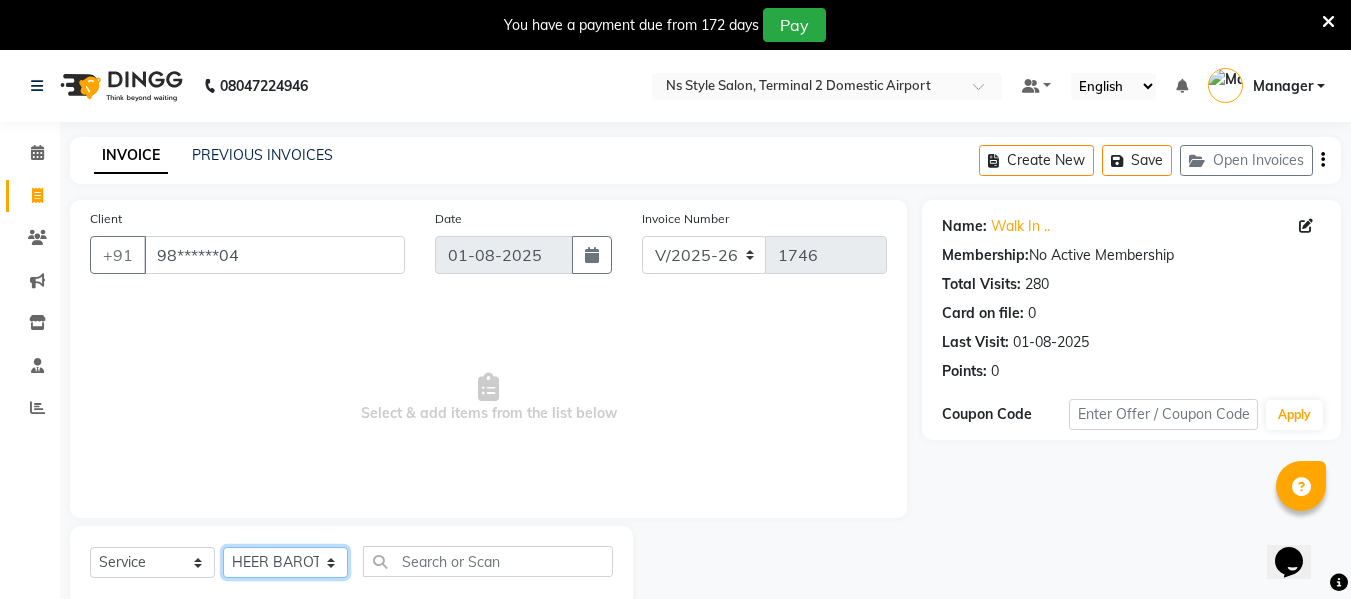 click on "Select Stylist [FIRST] [LAST] [FIRST] [LAST] [FIRST] [LAST] [FIRST] [LAST] [FIRST] [LAST] [FIRST] [LAST] [FIRST] [LAST] [FIRST] [LAST]  Manager [FIRST] [LAST]  [FIRST] [LAST] [FIRST] [LAST] [FIRST] [LAST] [FIRST] [LAST] [FIRST] [LAST] [FIRST] [LAST] [FIRST] [LAST]" 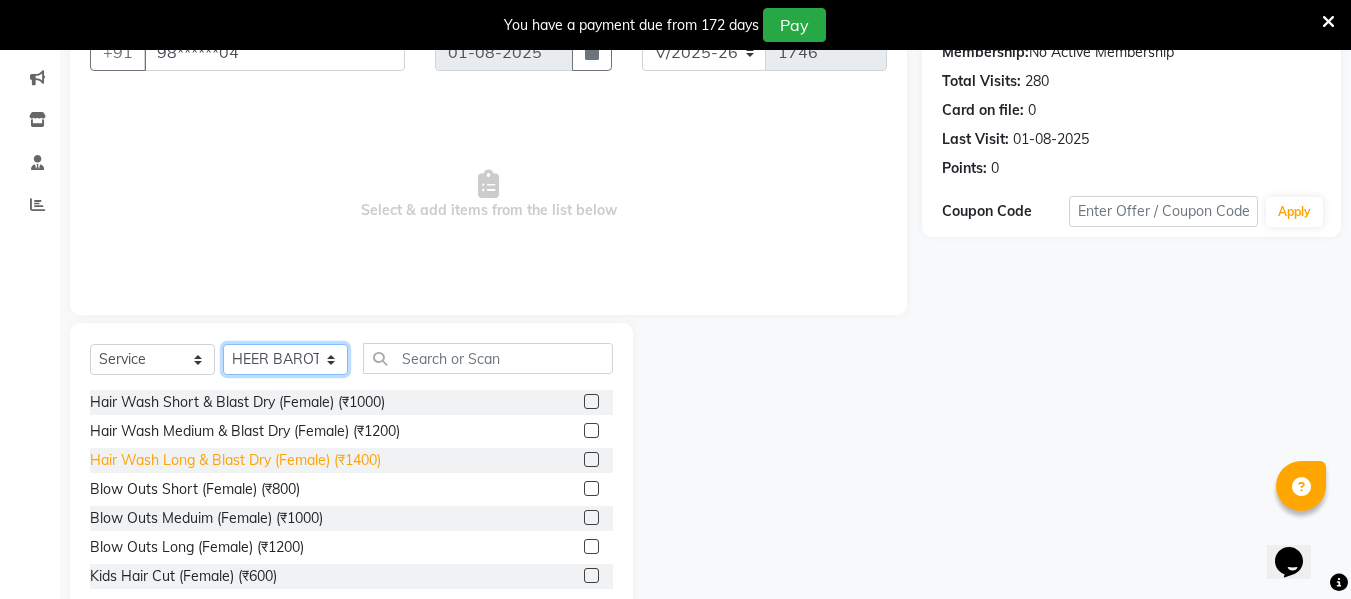 scroll, scrollTop: 204, scrollLeft: 0, axis: vertical 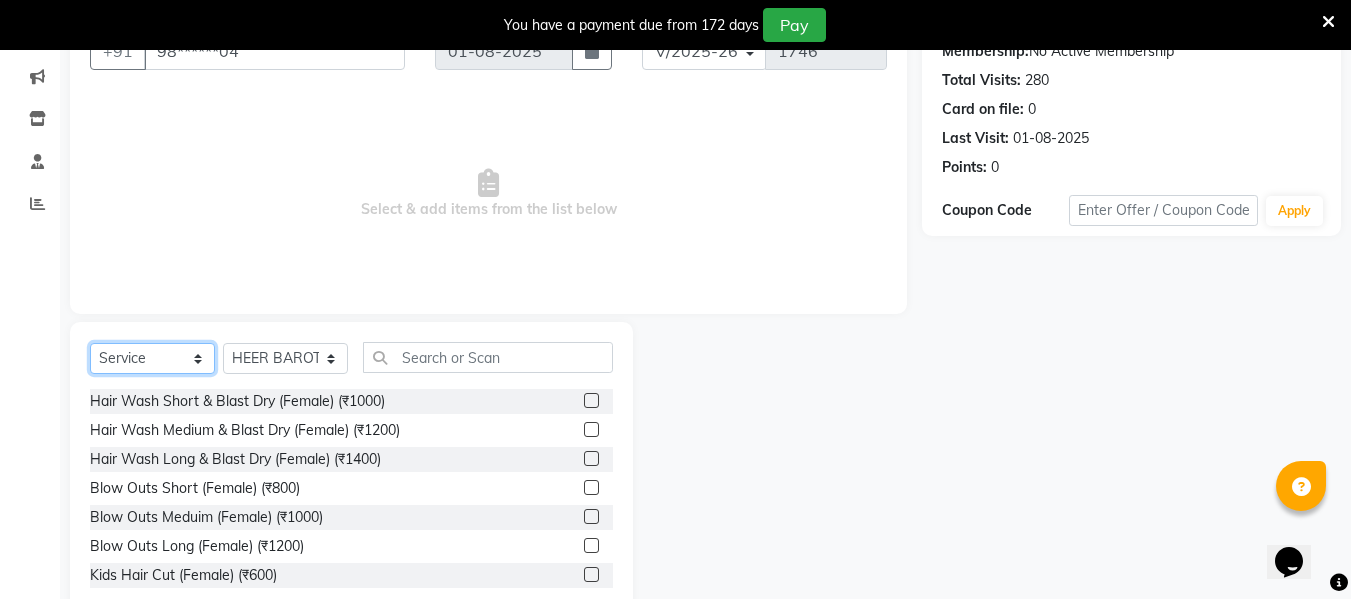 click on "Select  Service  Product  Membership  Package Voucher Prepaid Gift Card" 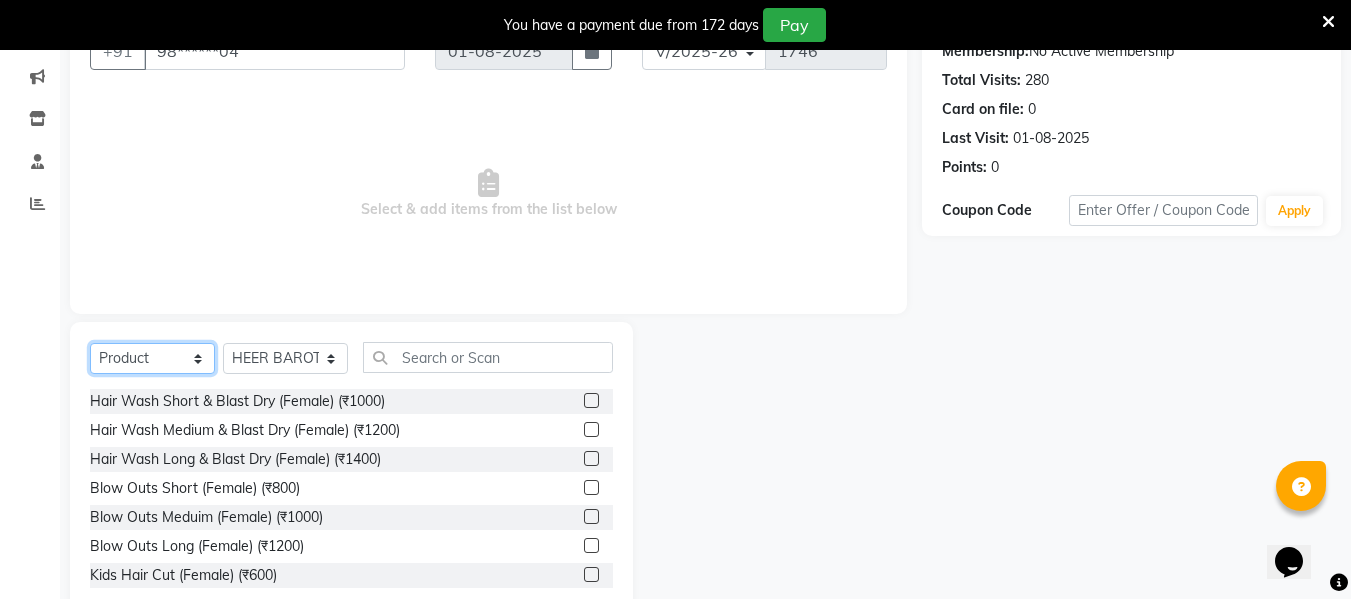click on "Select  Service  Product  Membership  Package Voucher Prepaid Gift Card" 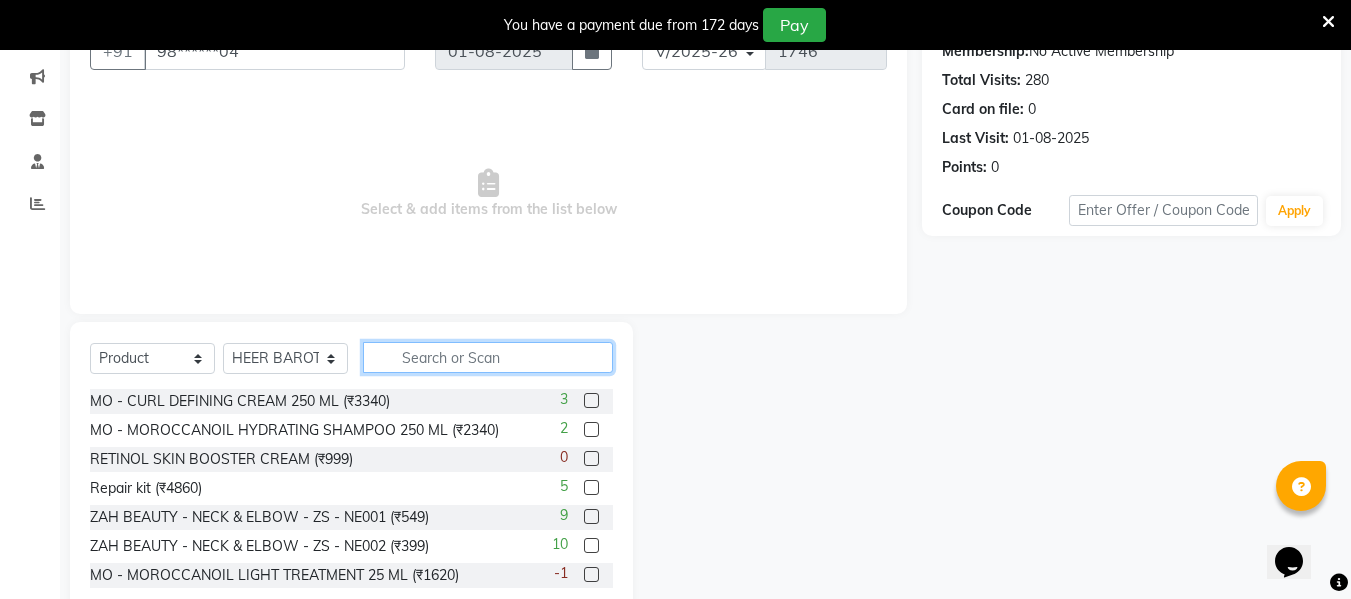 click 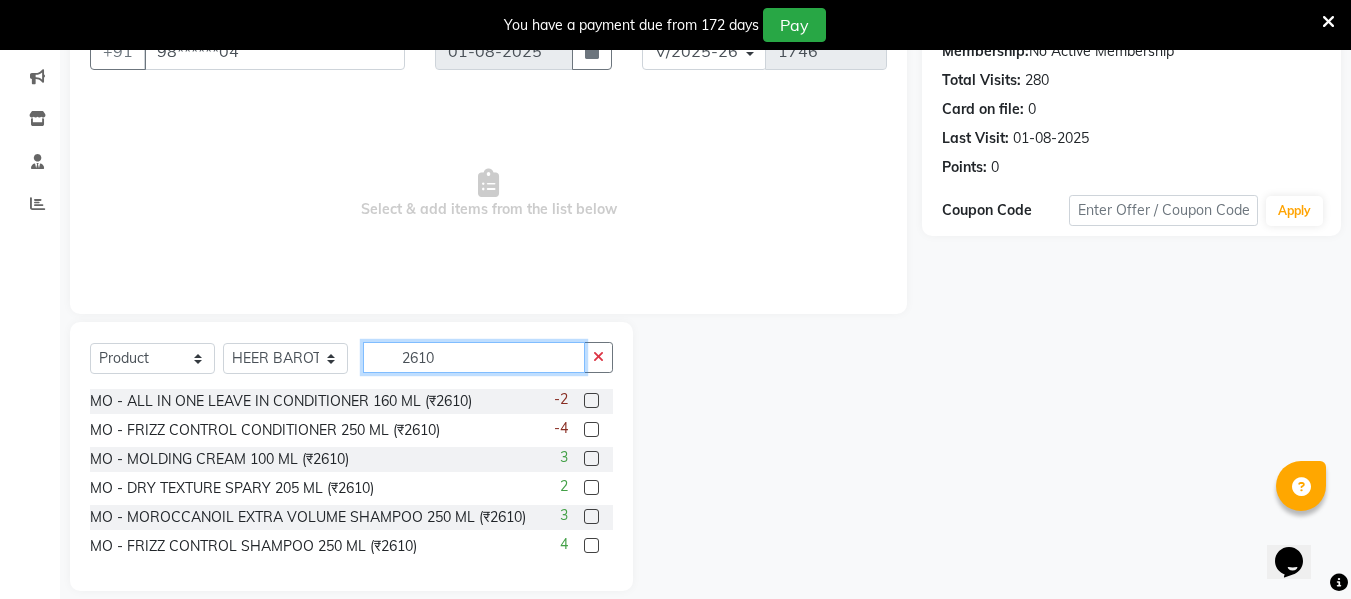type on "2610" 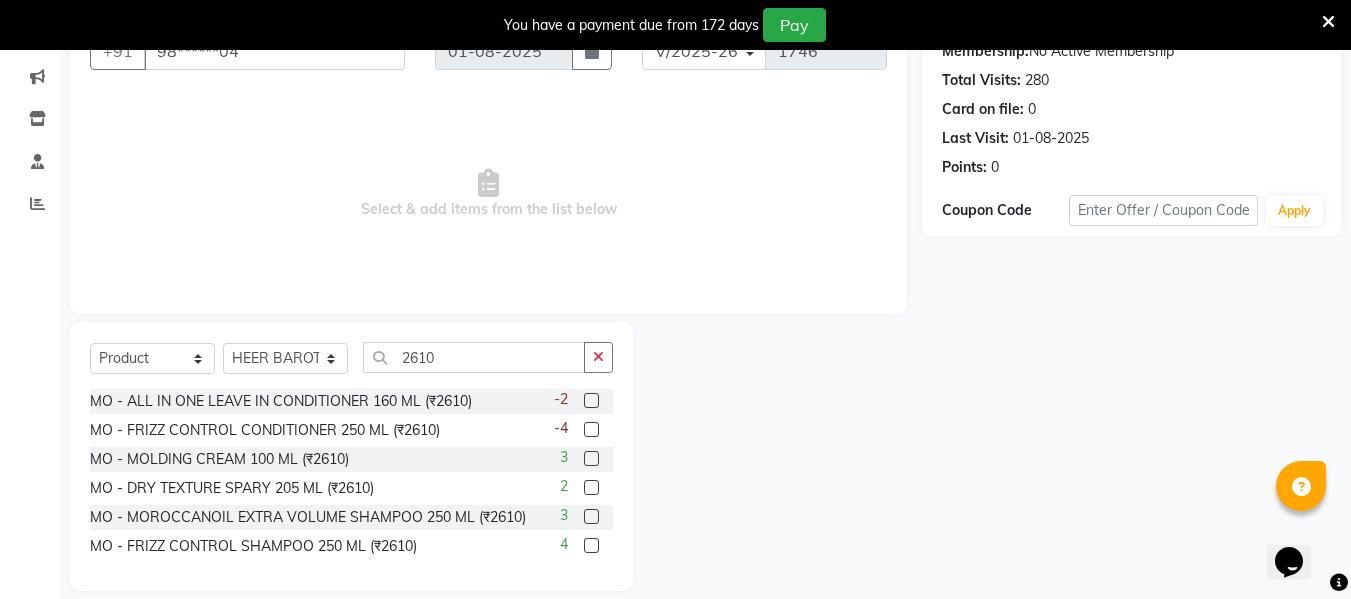 click 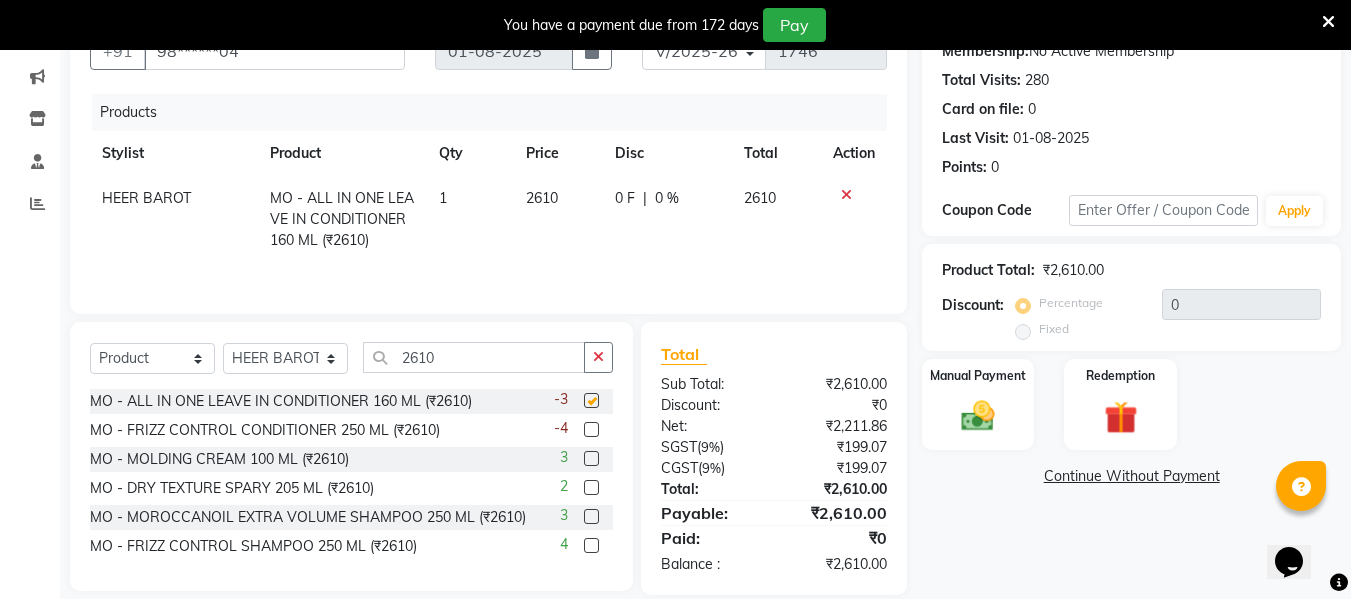 checkbox on "false" 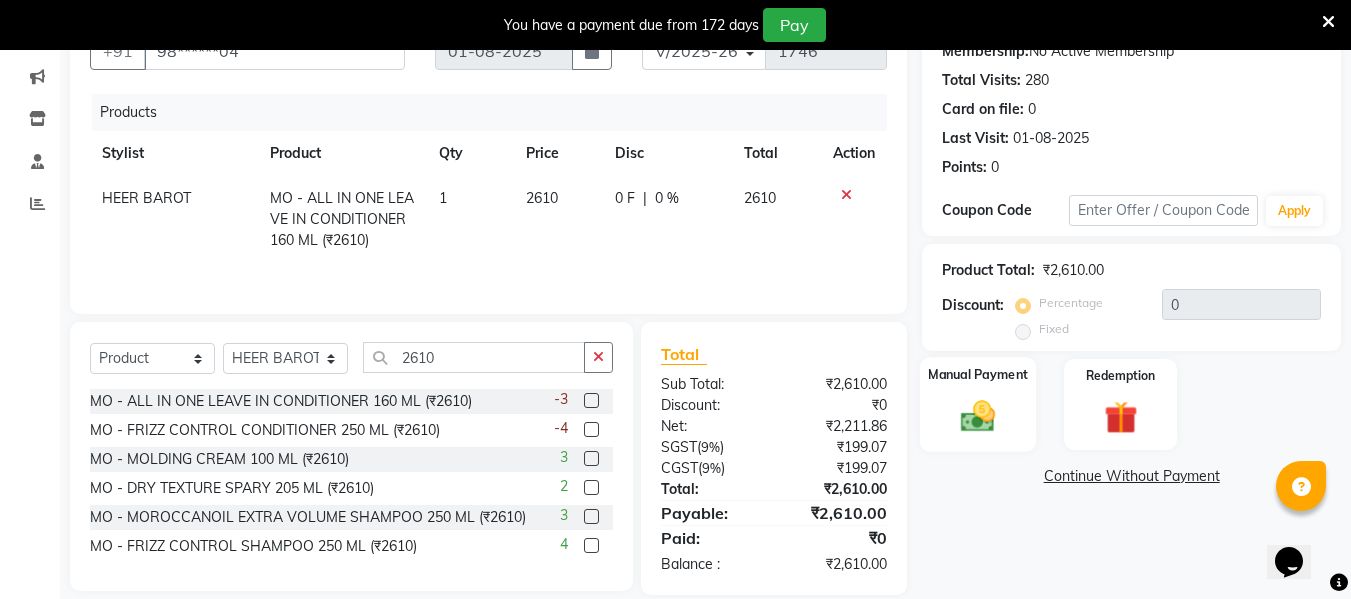 click 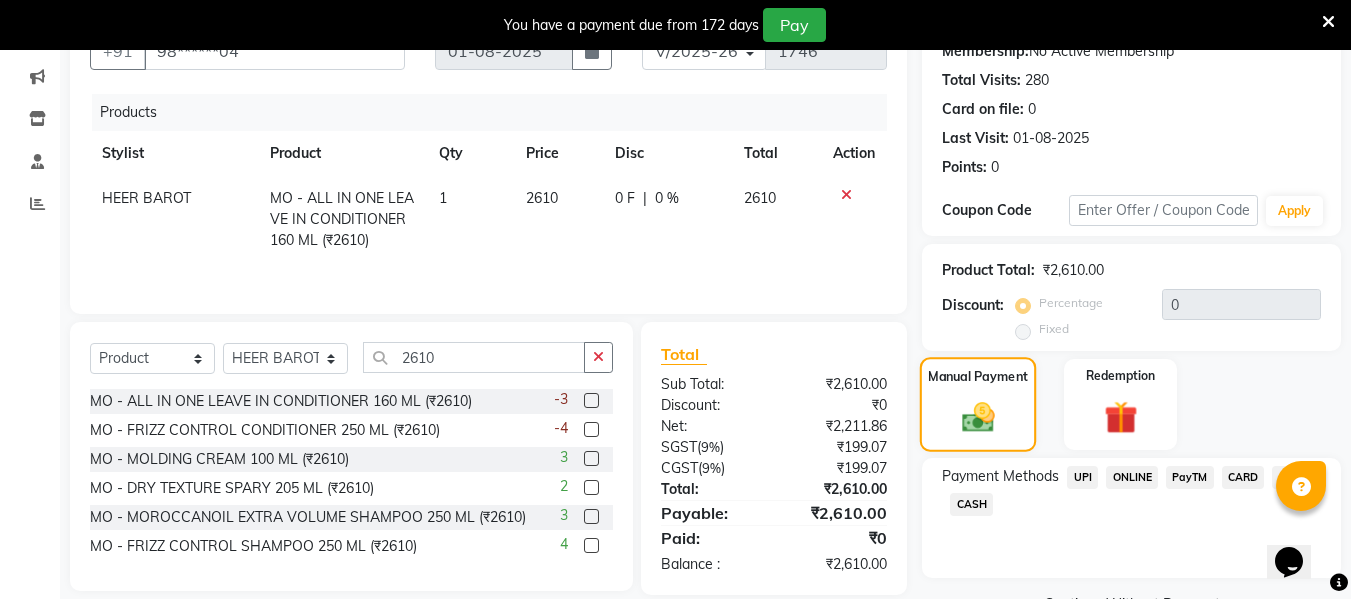scroll, scrollTop: 254, scrollLeft: 0, axis: vertical 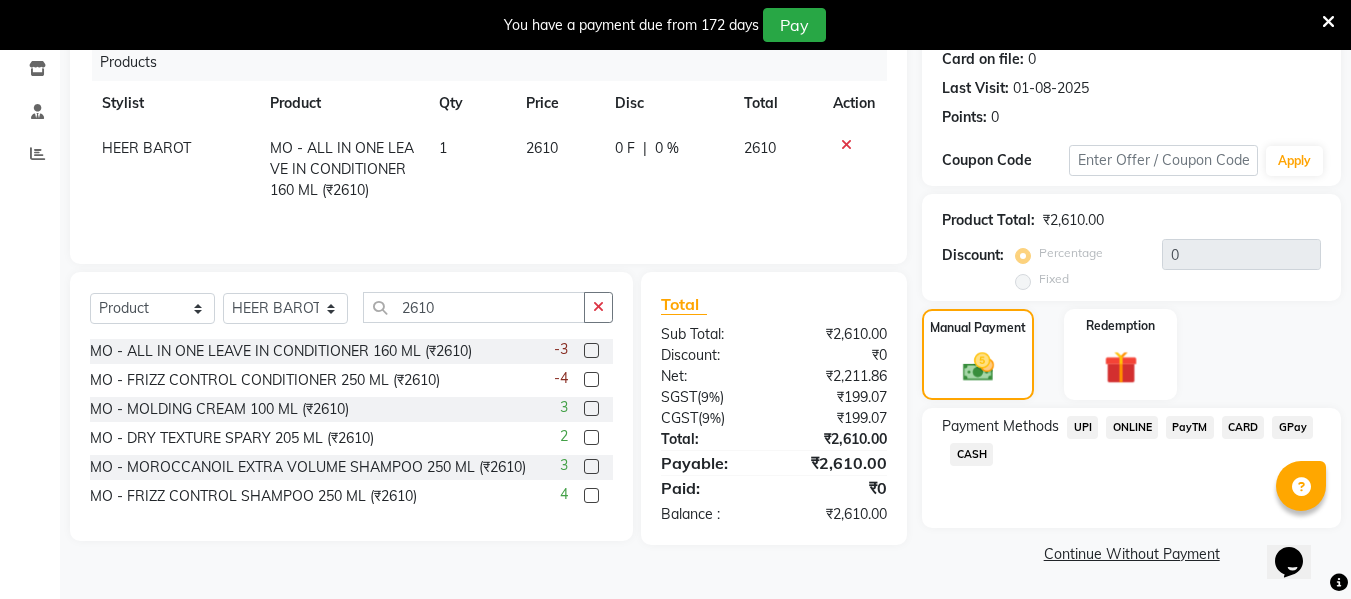 click on "CARD" 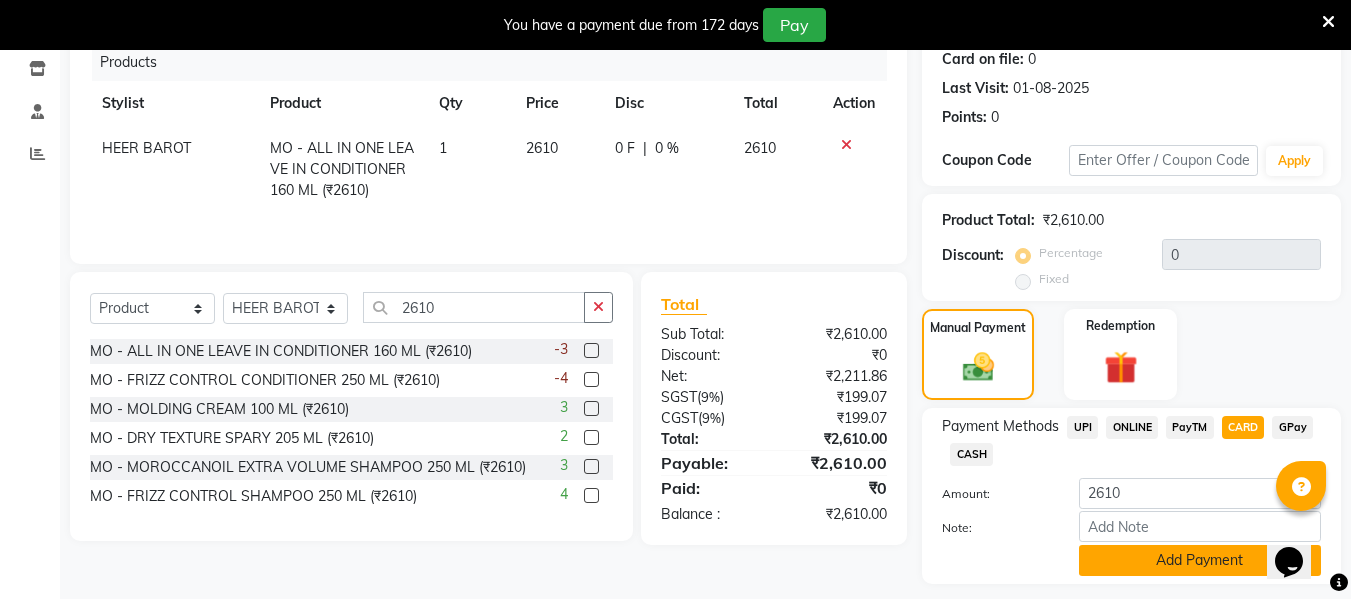 click on "Add Payment" 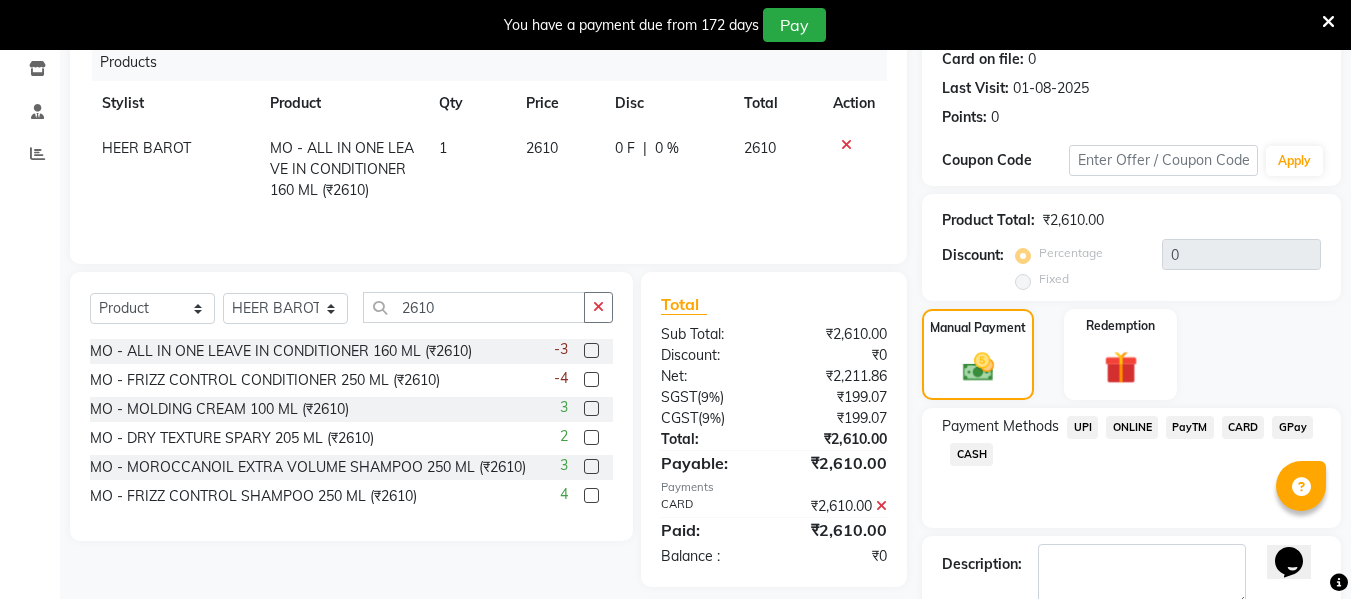 scroll, scrollTop: 367, scrollLeft: 0, axis: vertical 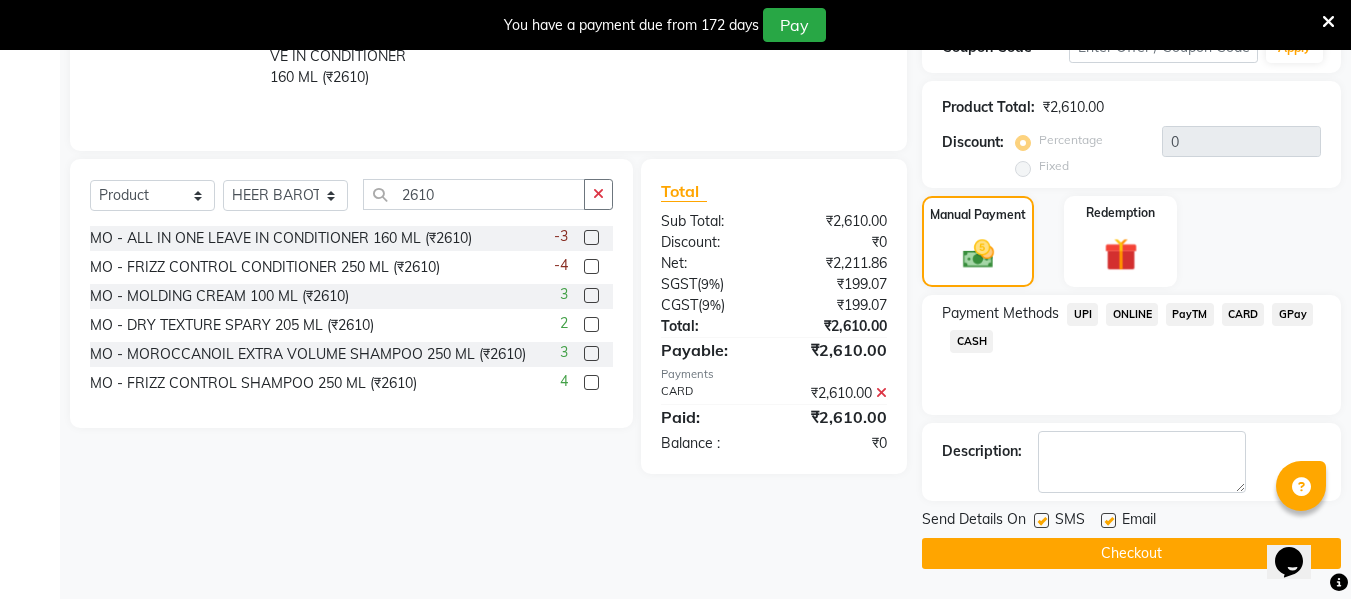 click on "Checkout" 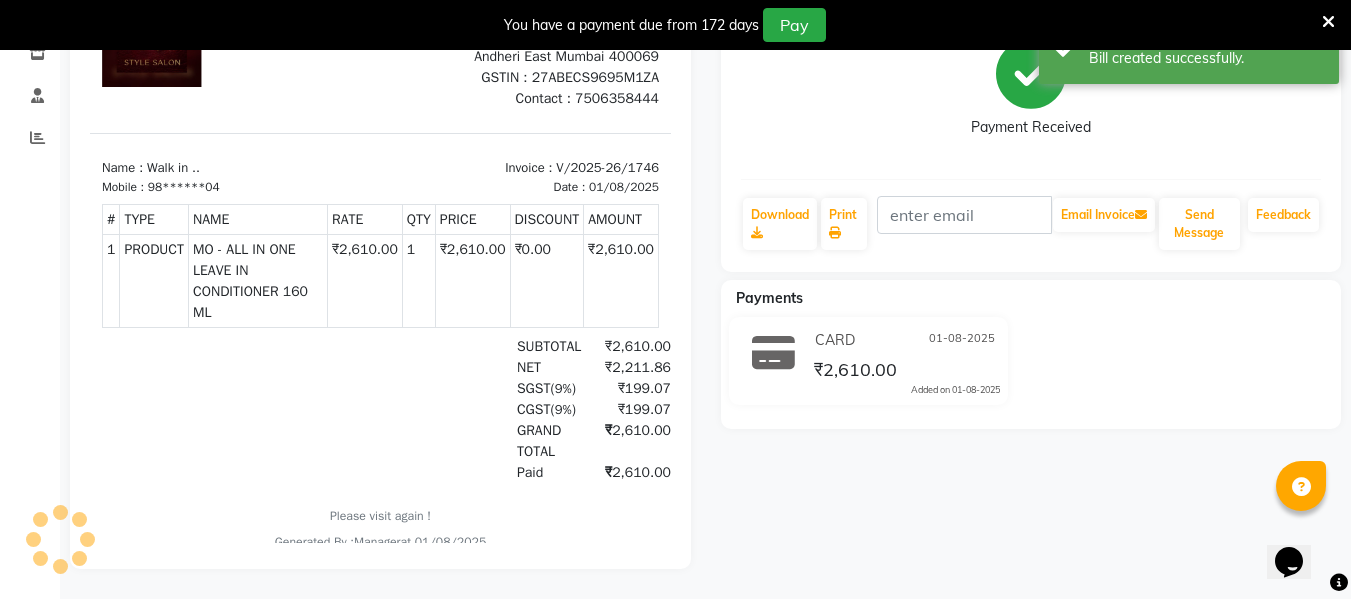 scroll, scrollTop: 0, scrollLeft: 0, axis: both 